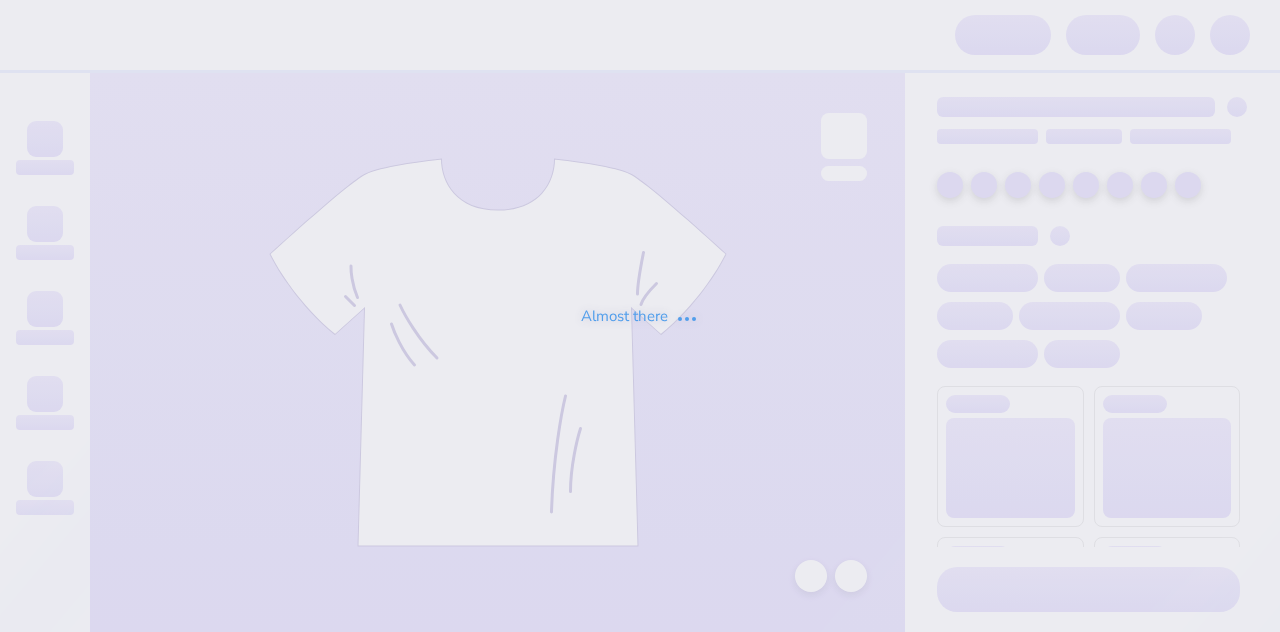 scroll, scrollTop: 0, scrollLeft: 0, axis: both 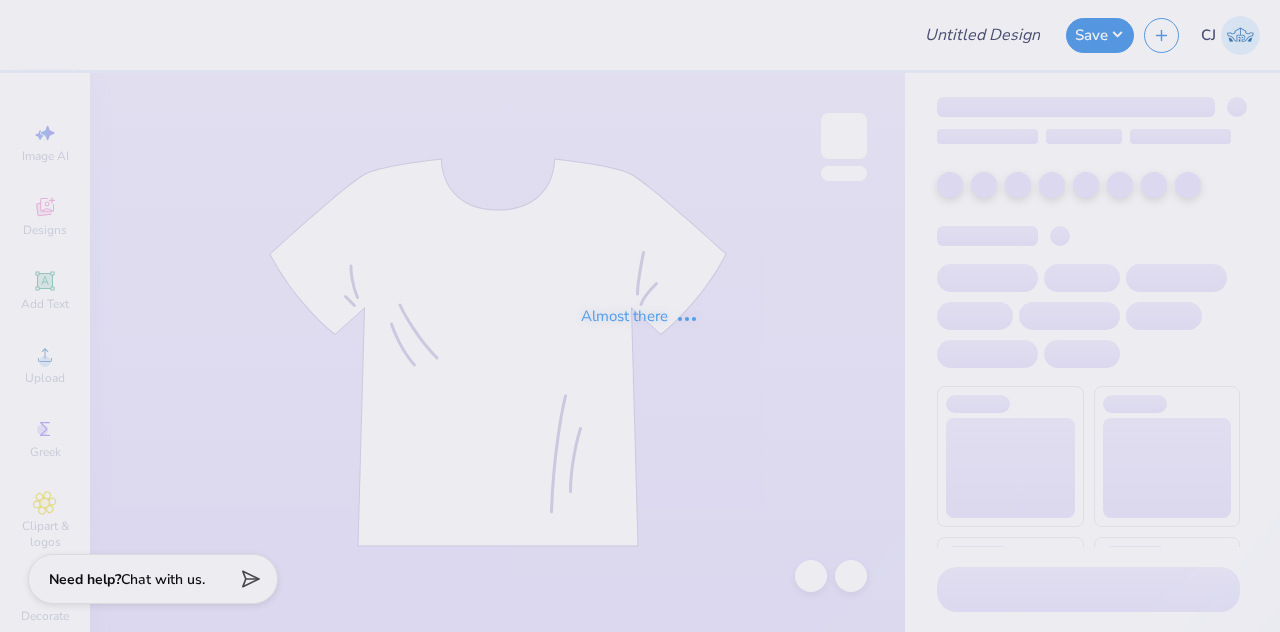 type on "[MEDICAL_DATA] fresh prints tanks" 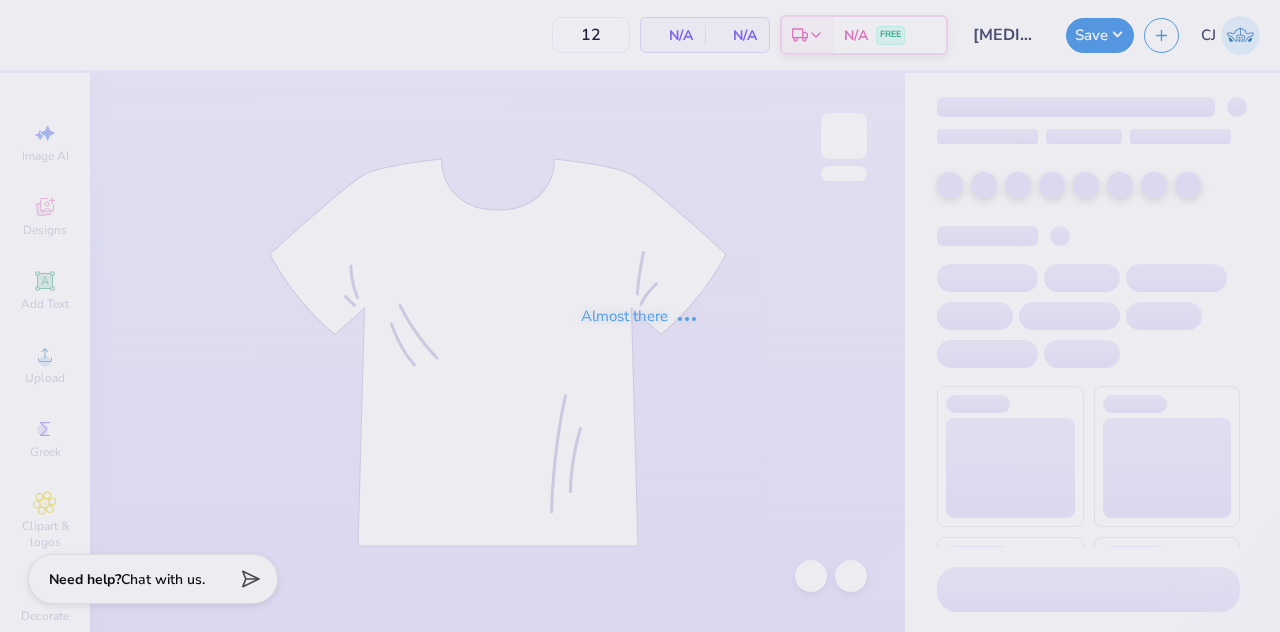 type on "50" 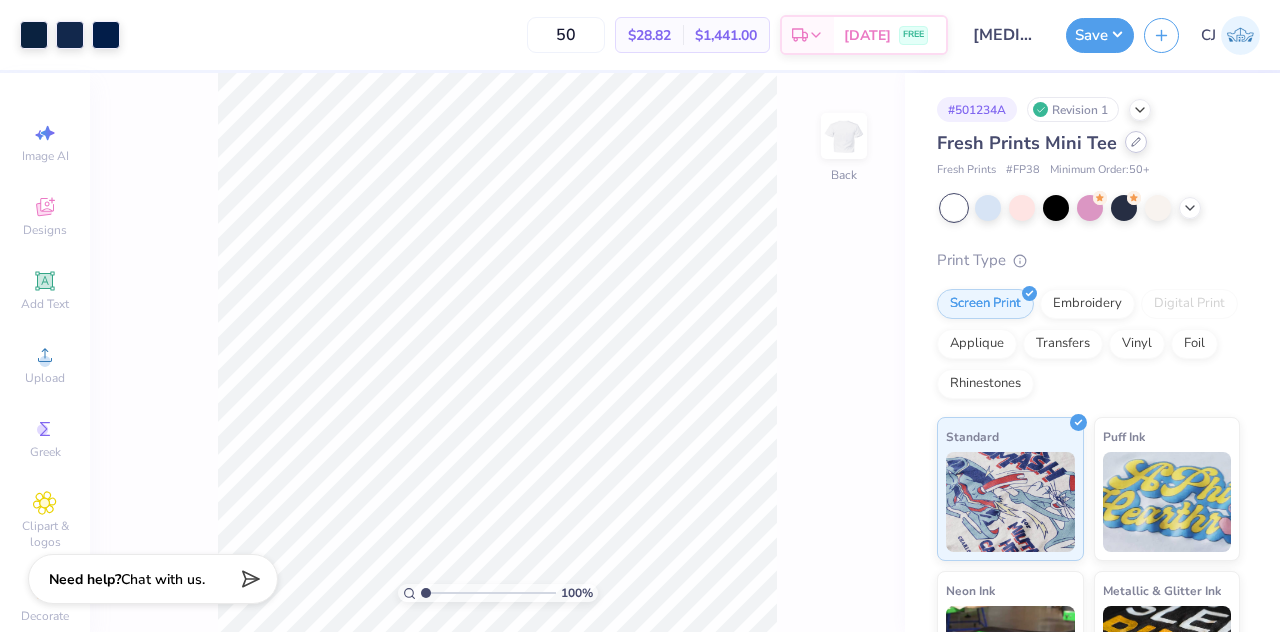 click at bounding box center [1136, 142] 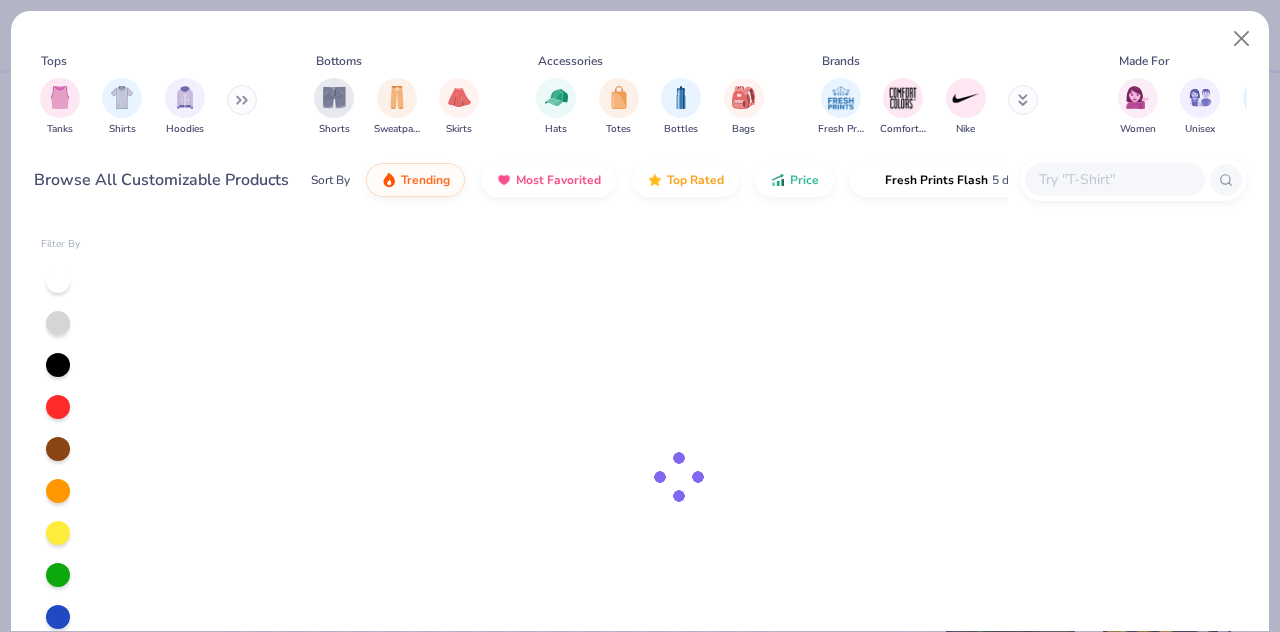click at bounding box center (1114, 179) 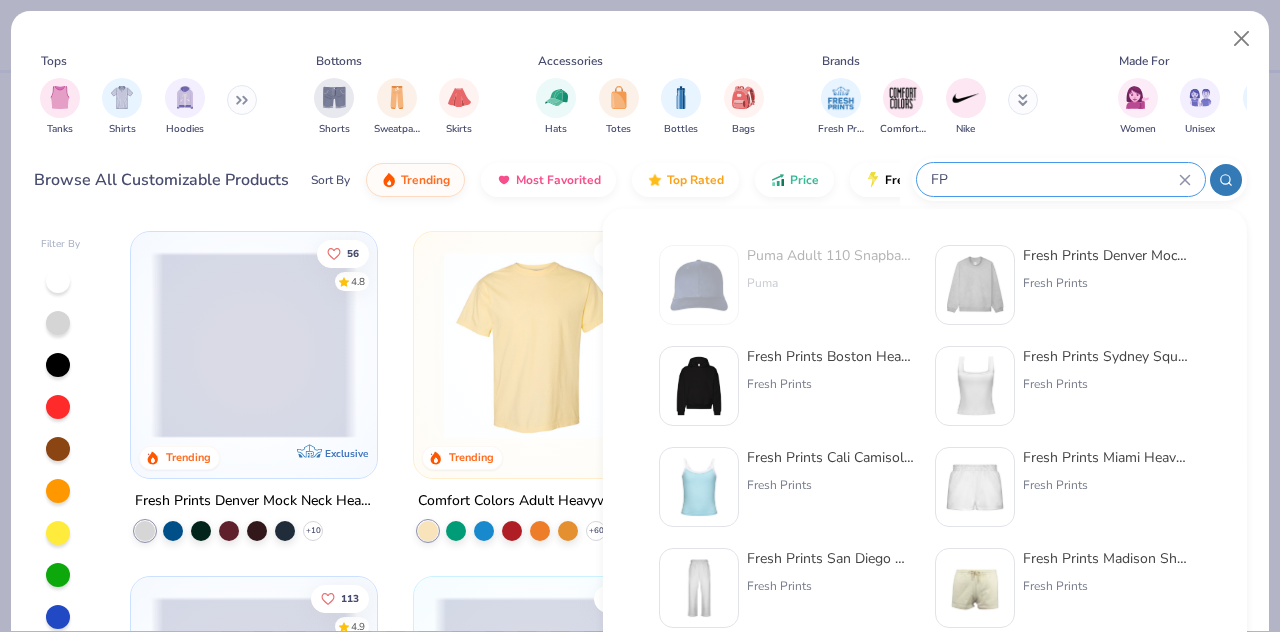type on "FP" 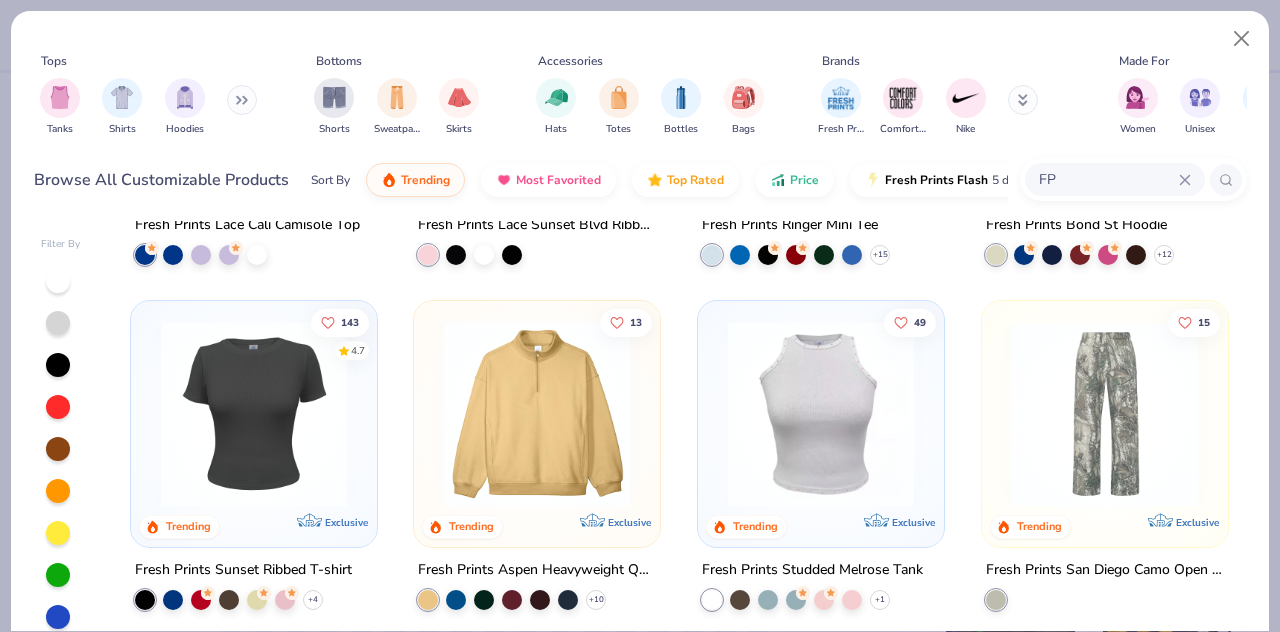 scroll, scrollTop: 1700, scrollLeft: 0, axis: vertical 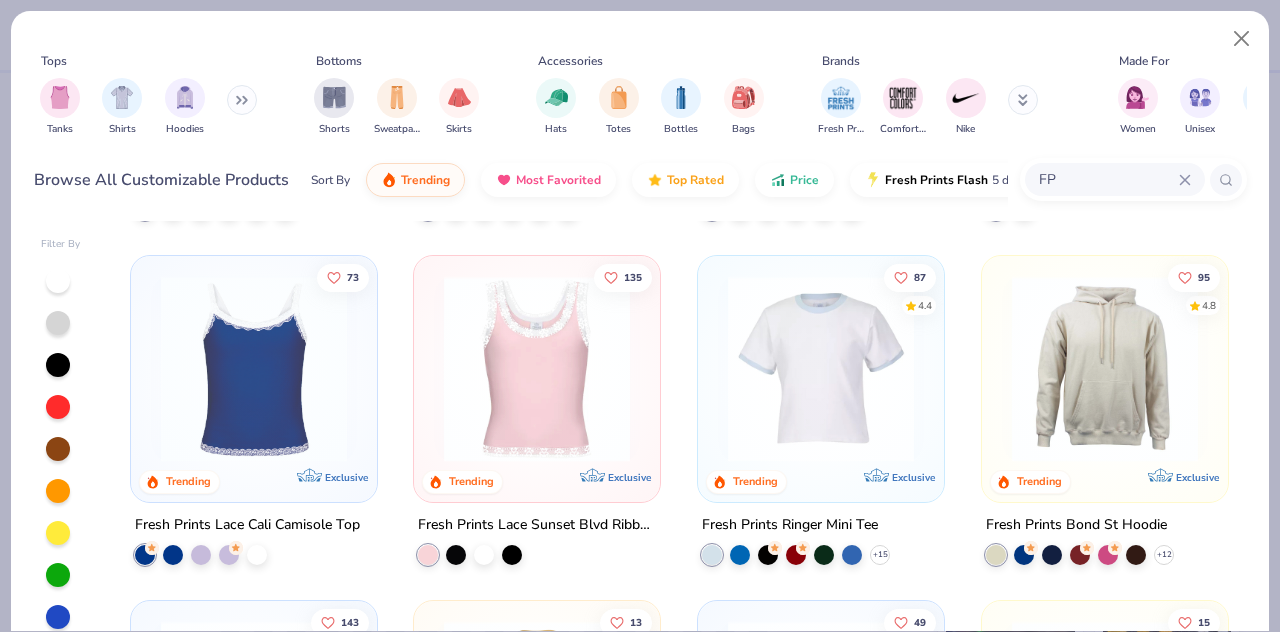 click at bounding box center [821, 369] 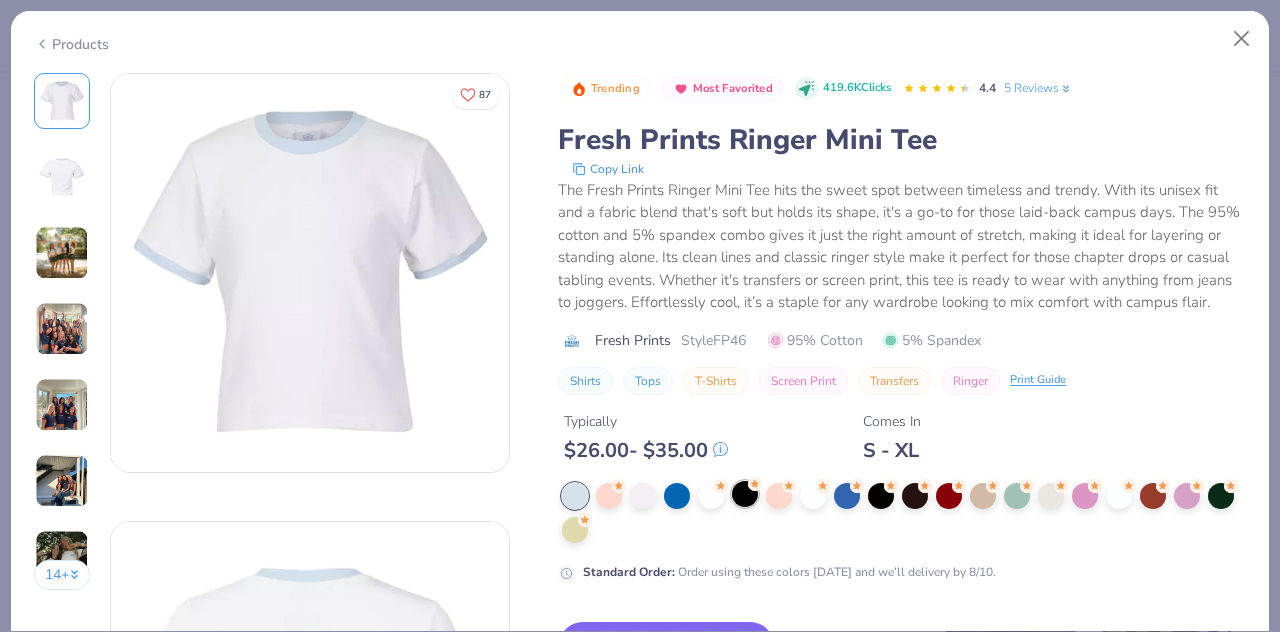 click at bounding box center [745, 494] 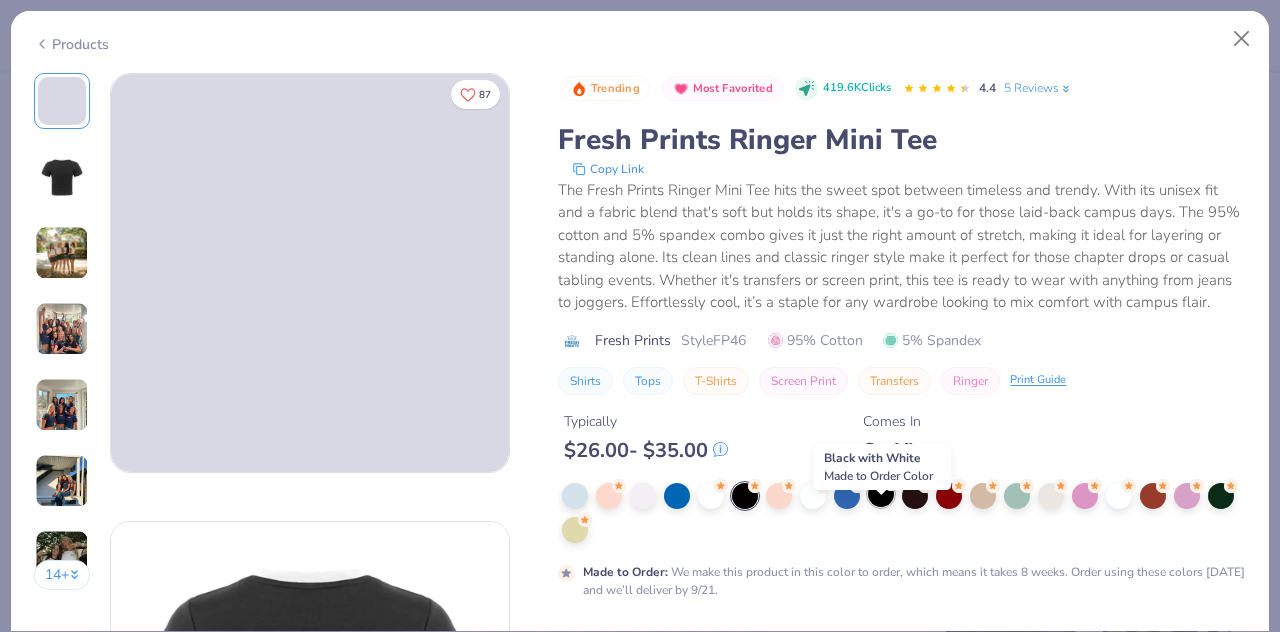 click at bounding box center [881, 494] 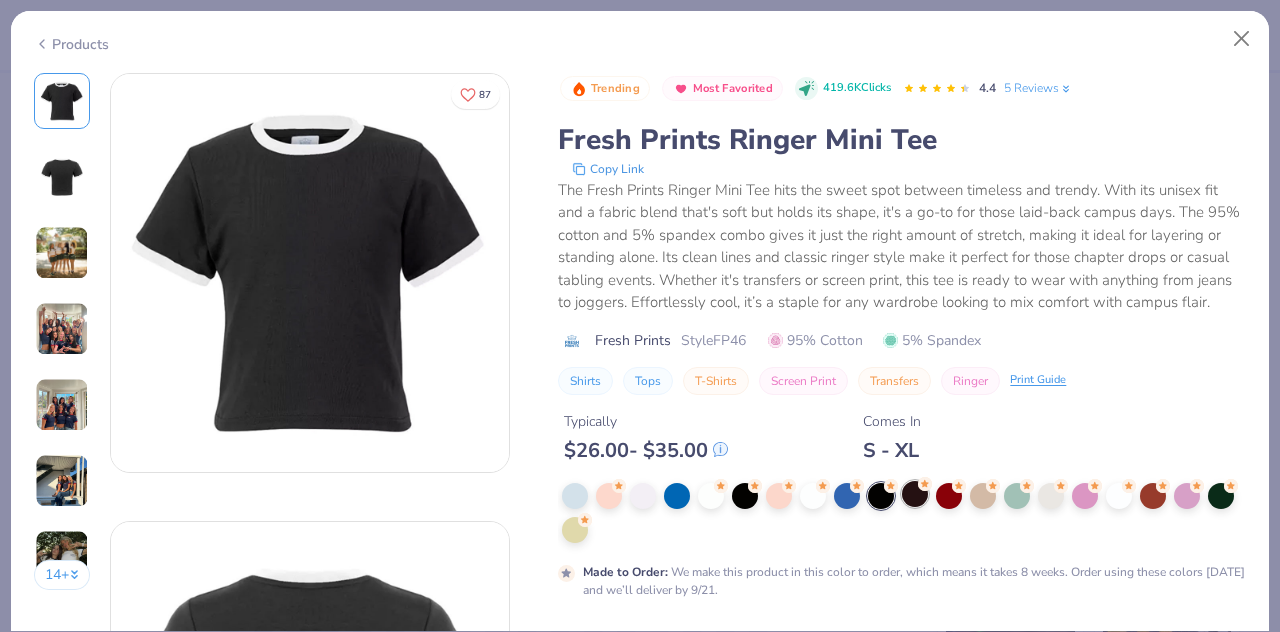 click at bounding box center (915, 494) 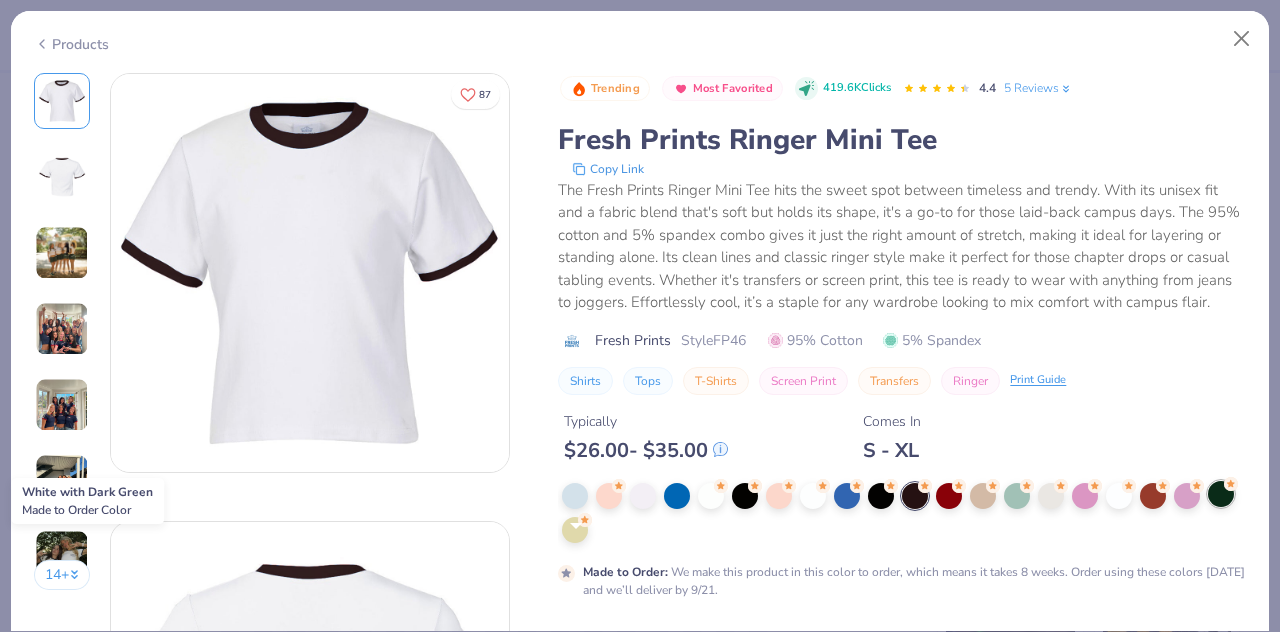 click at bounding box center [1221, 494] 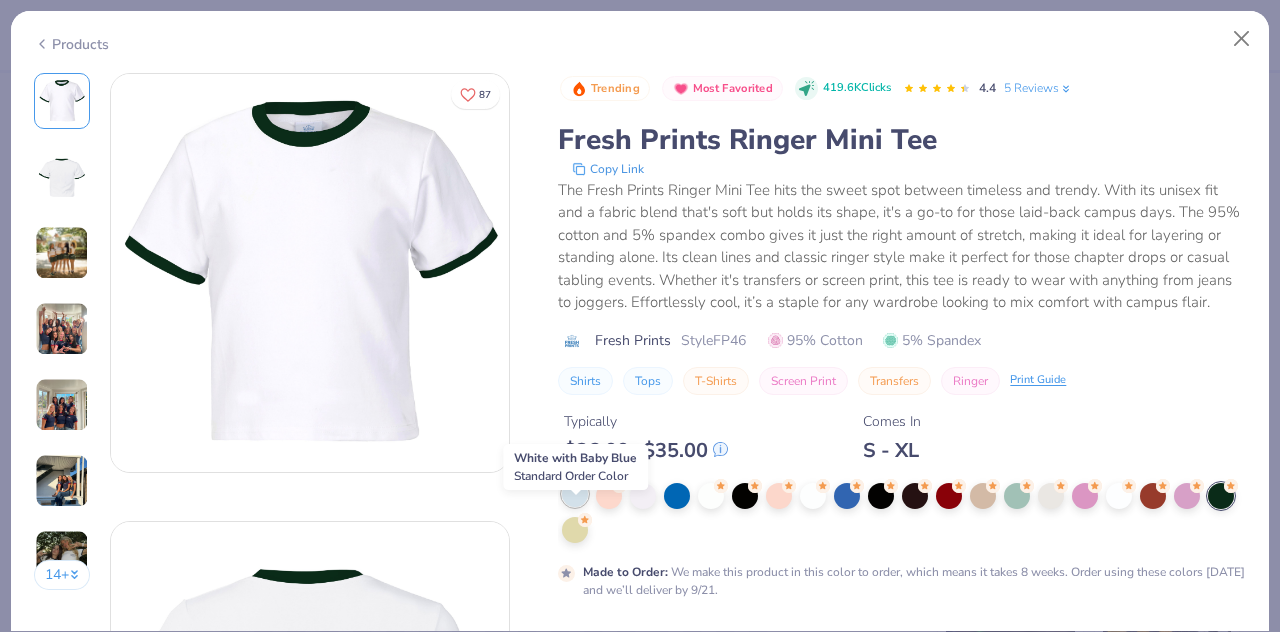 click at bounding box center (575, 494) 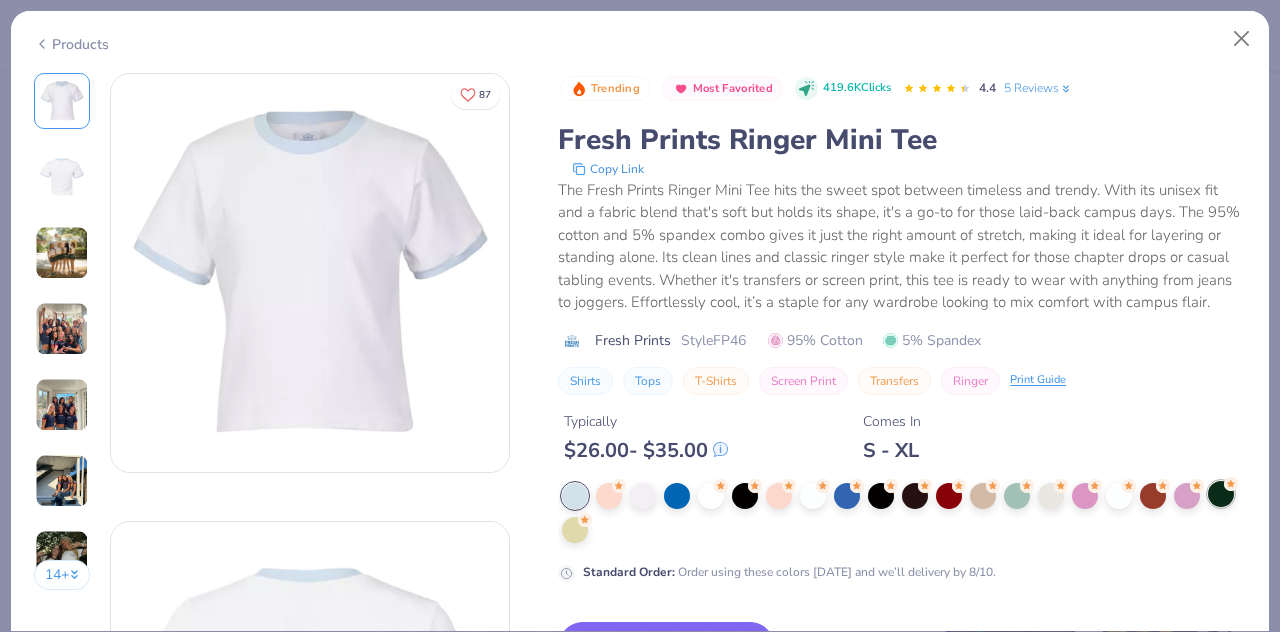 click at bounding box center [1221, 494] 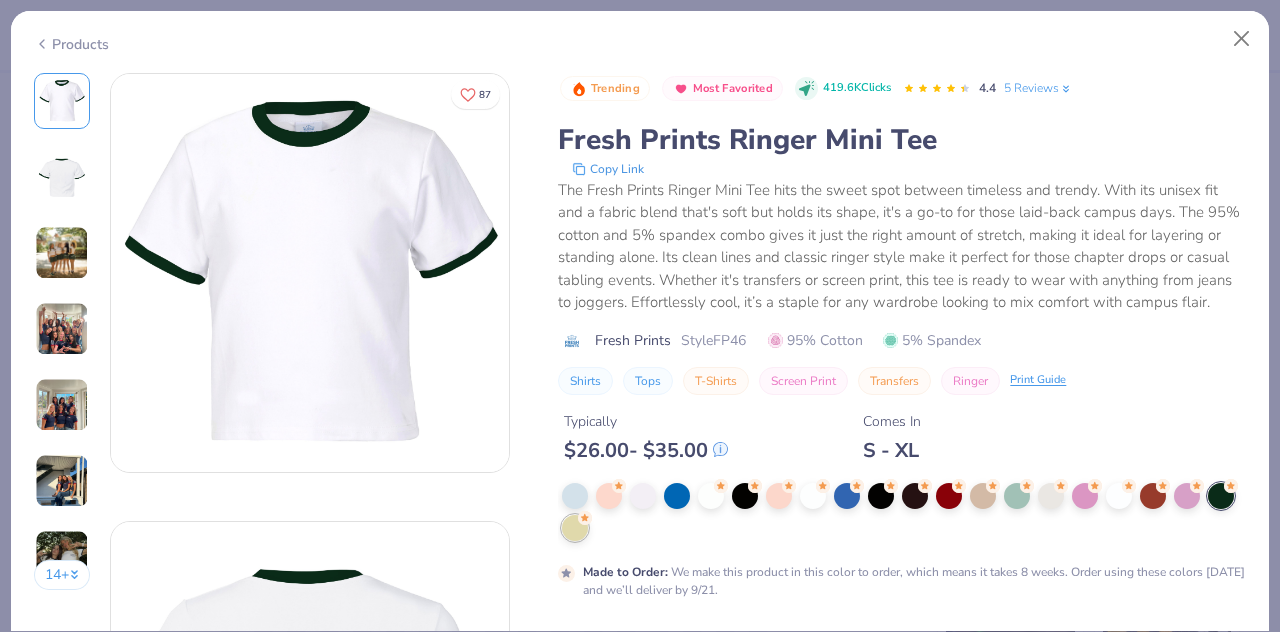 click at bounding box center [575, 528] 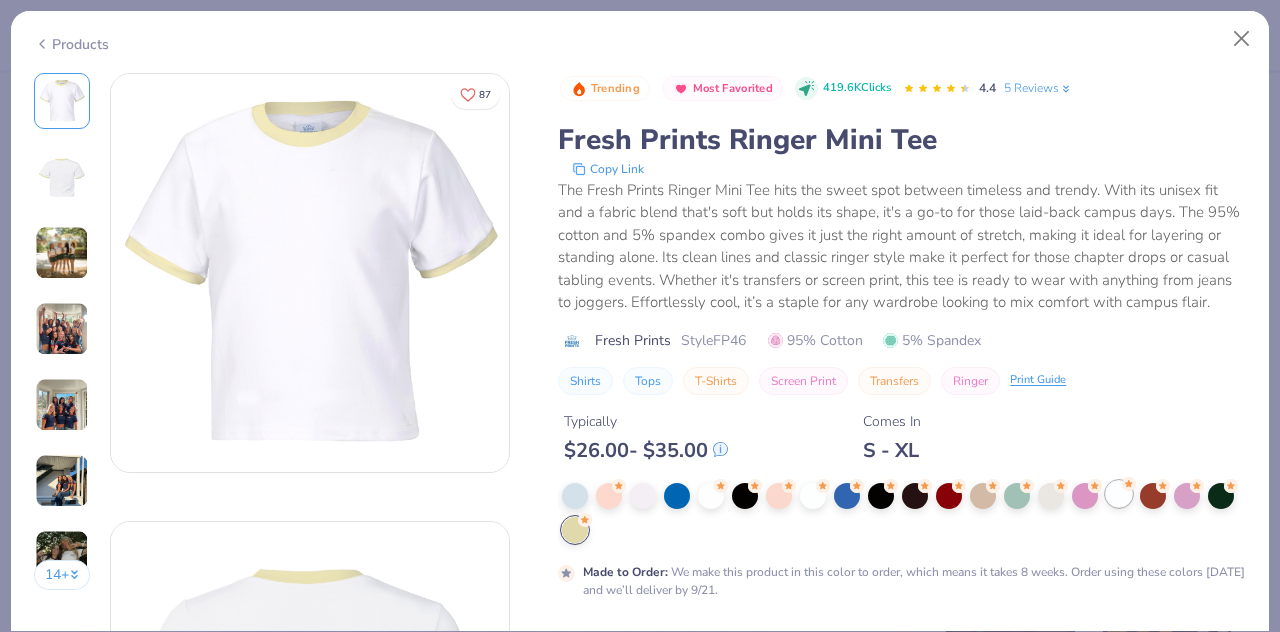 click at bounding box center (1119, 494) 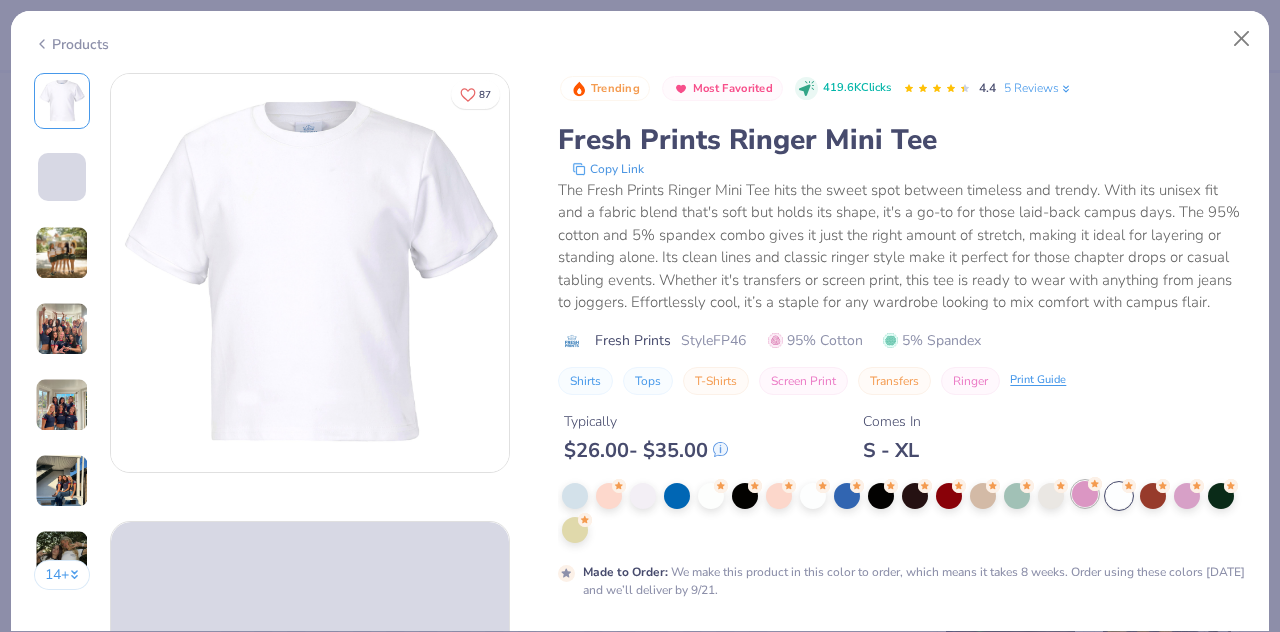 click at bounding box center [1085, 494] 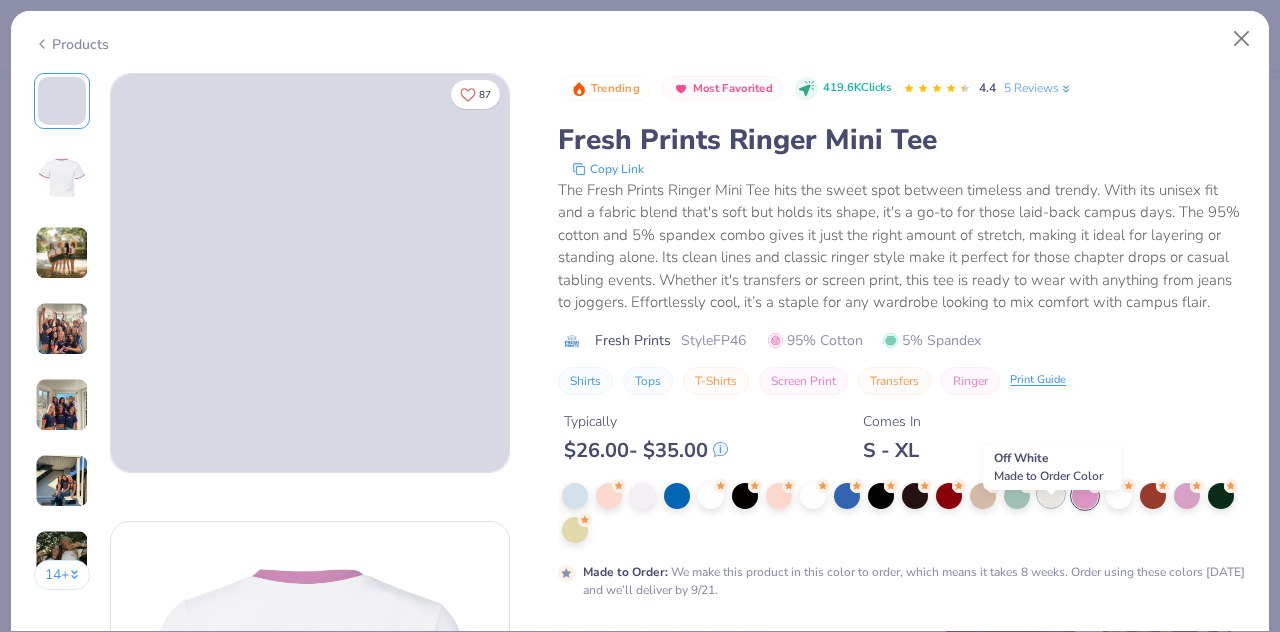 click at bounding box center [1051, 494] 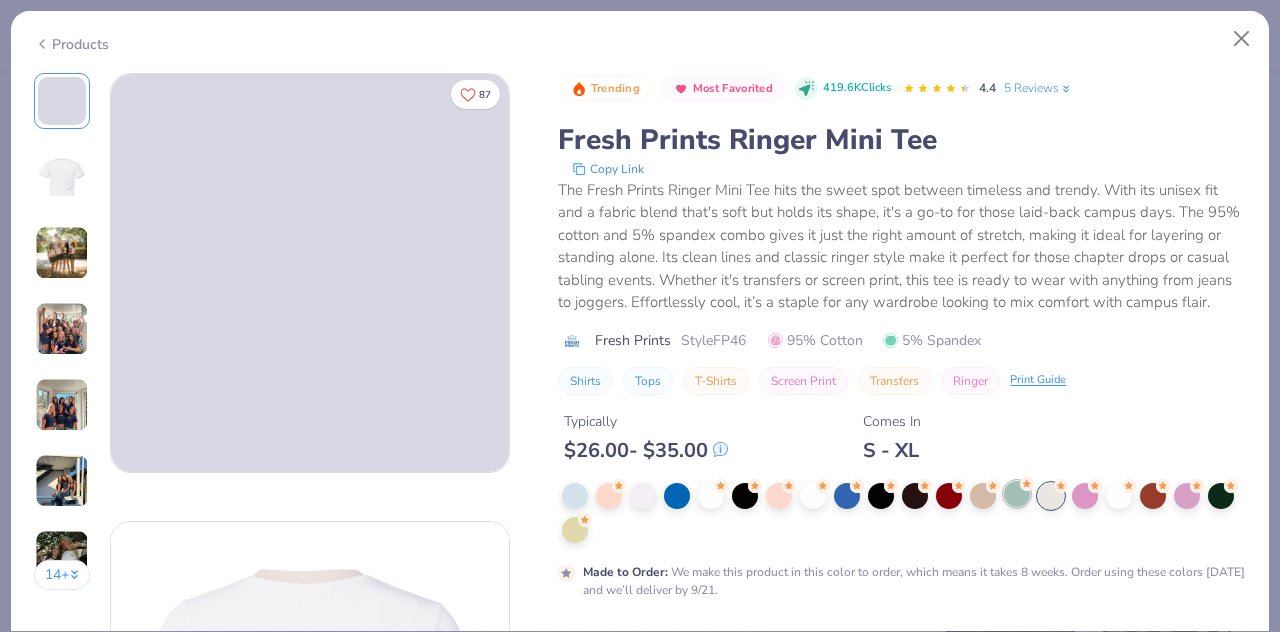 click at bounding box center (1017, 494) 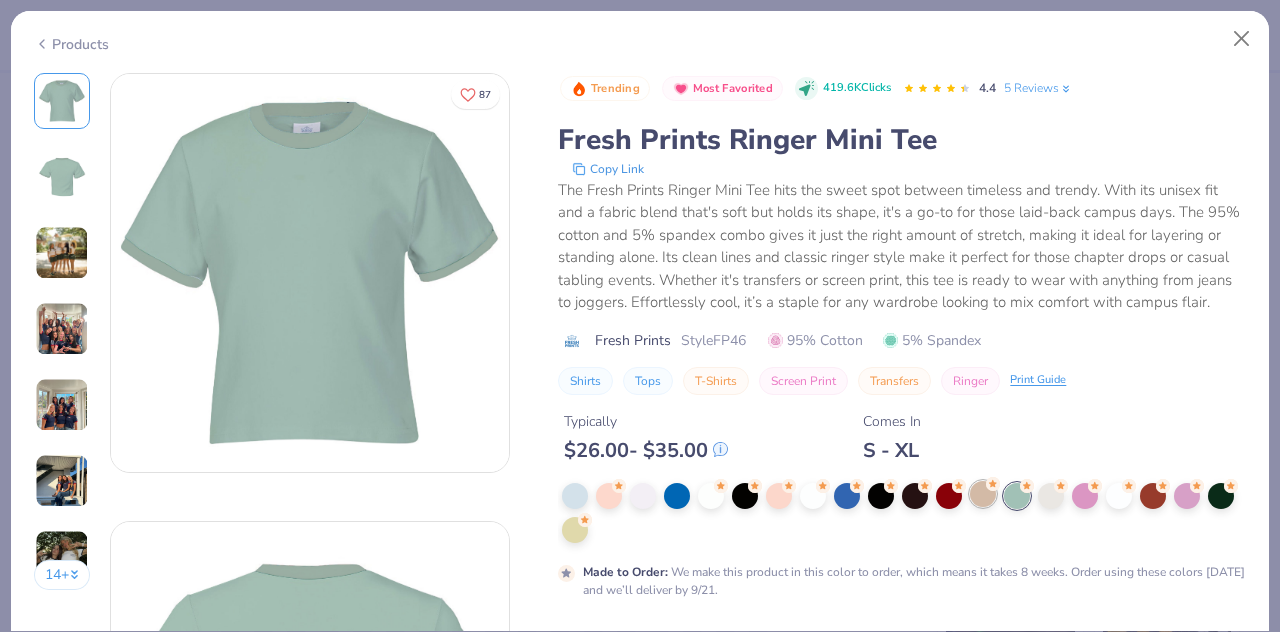 click at bounding box center [983, 494] 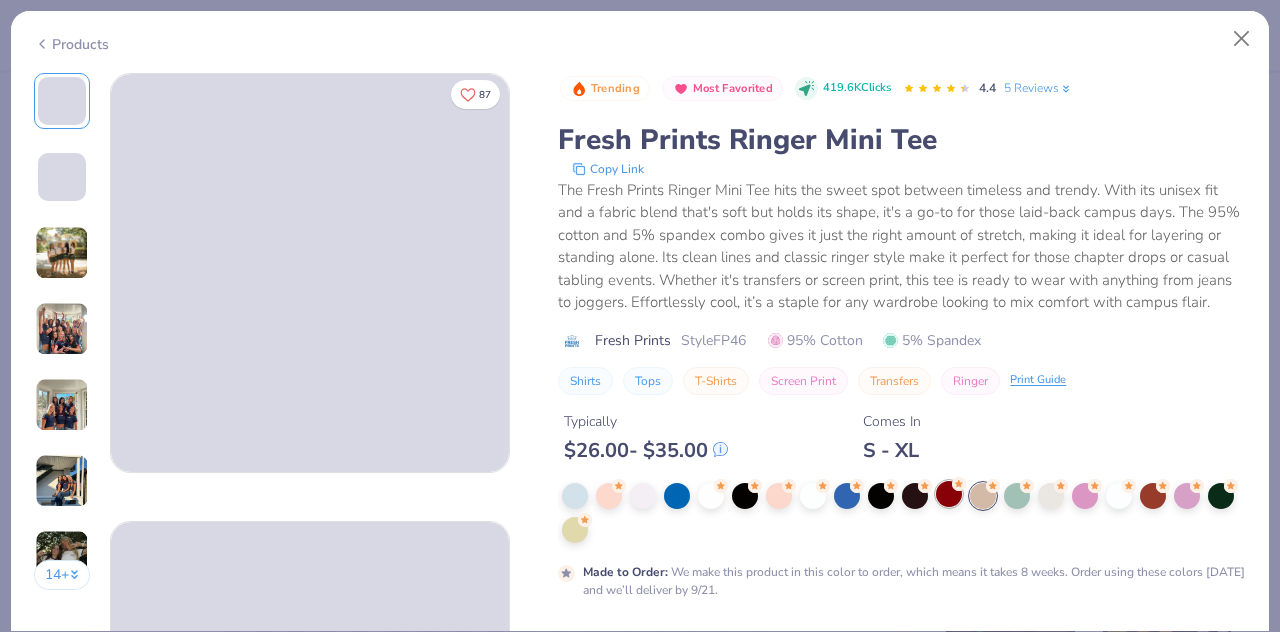click at bounding box center [949, 494] 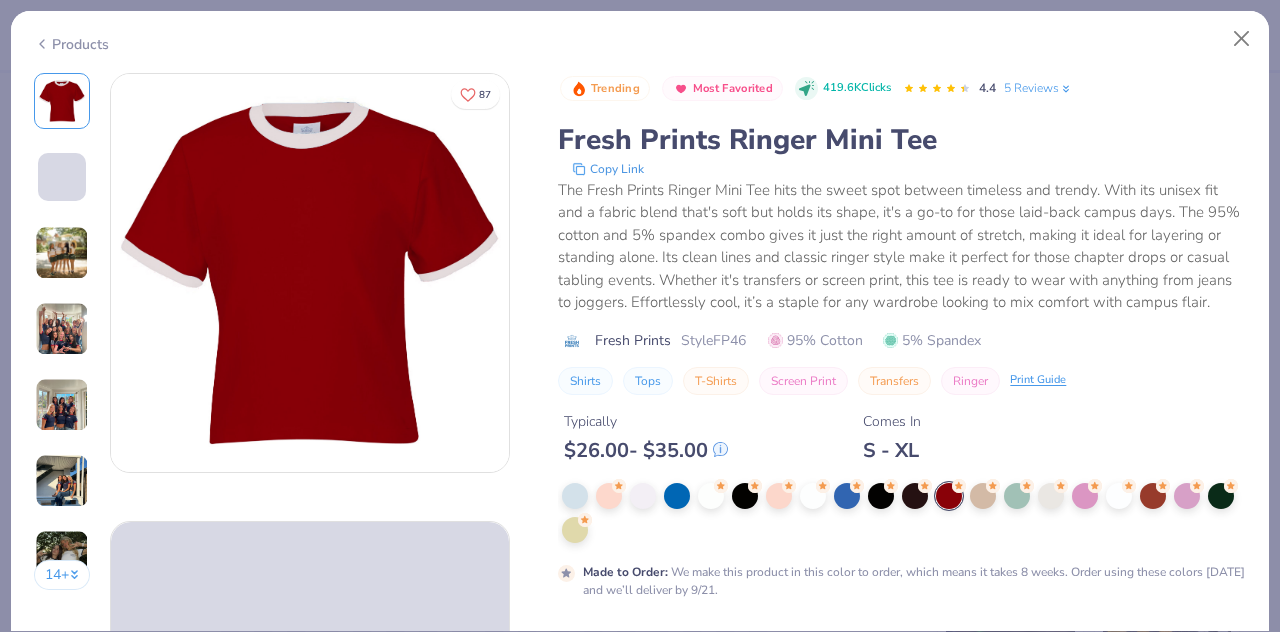 click at bounding box center [949, 496] 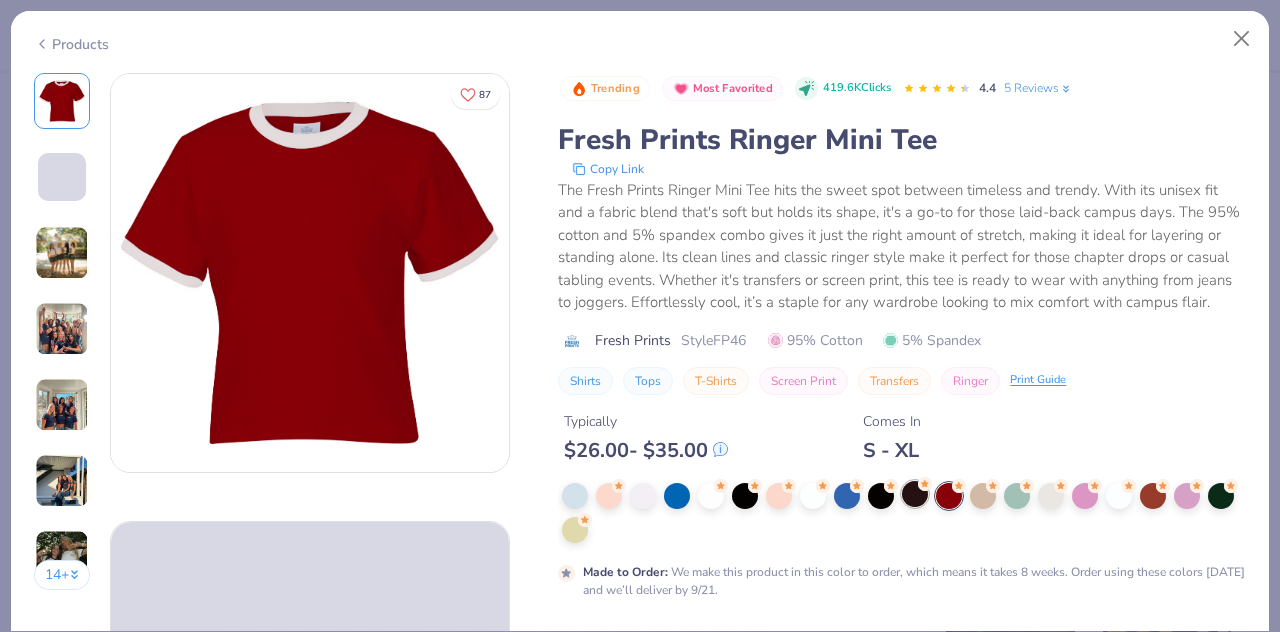click at bounding box center (915, 494) 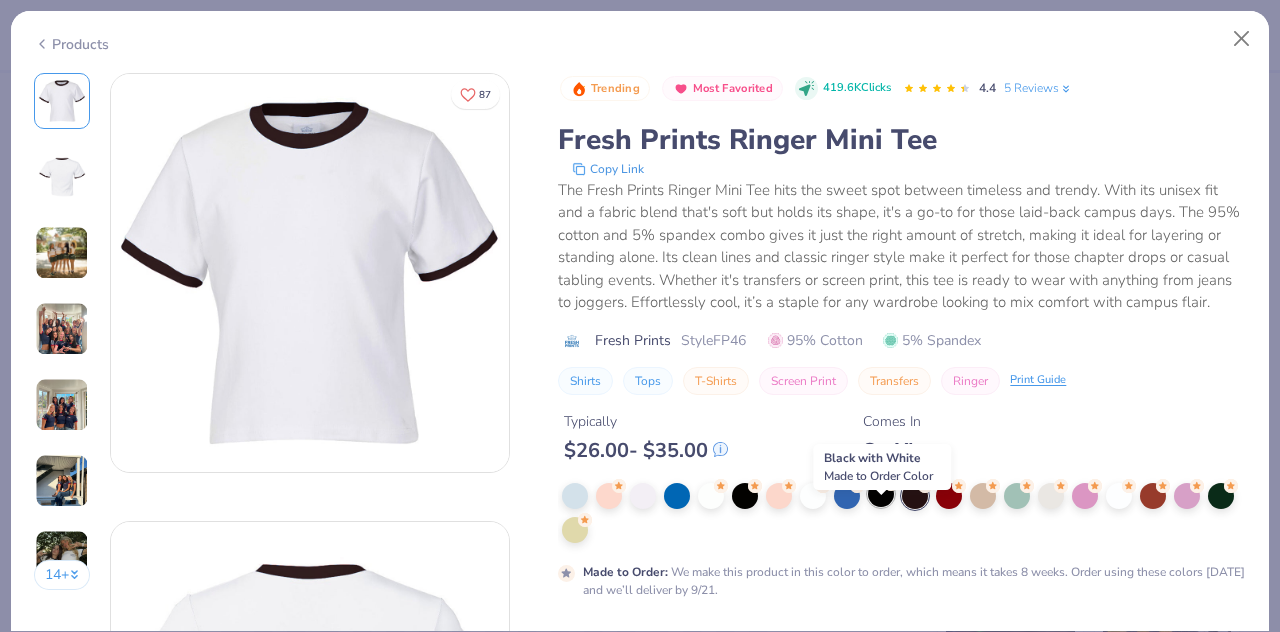 click at bounding box center (881, 494) 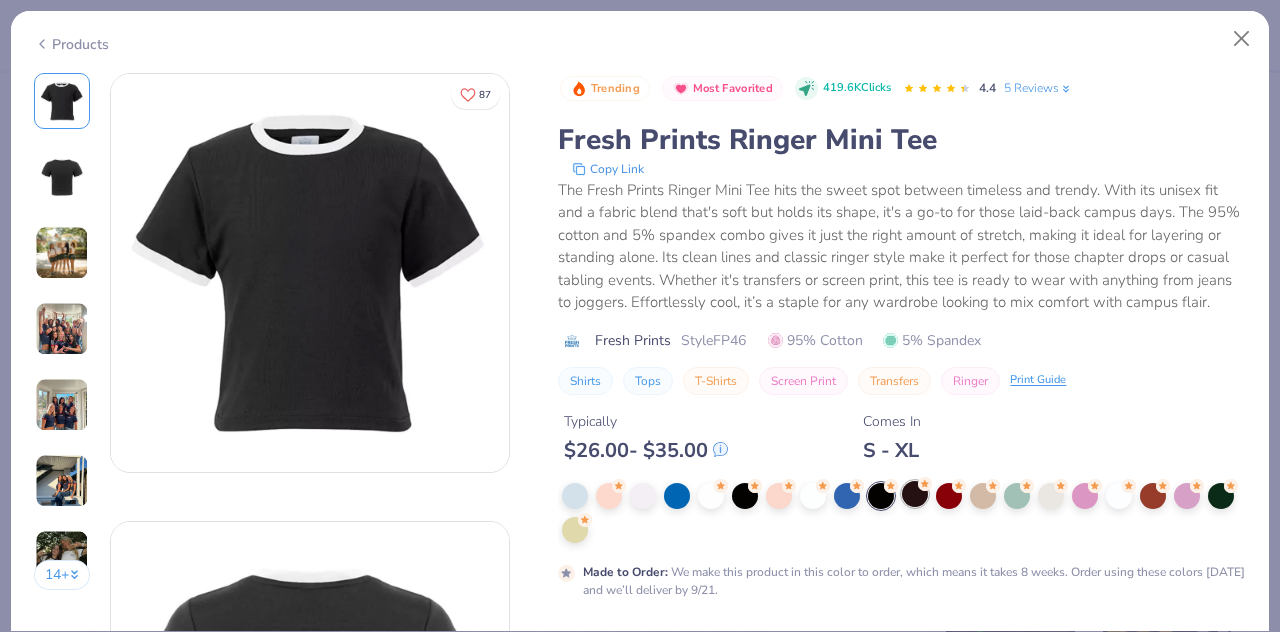 click at bounding box center [915, 494] 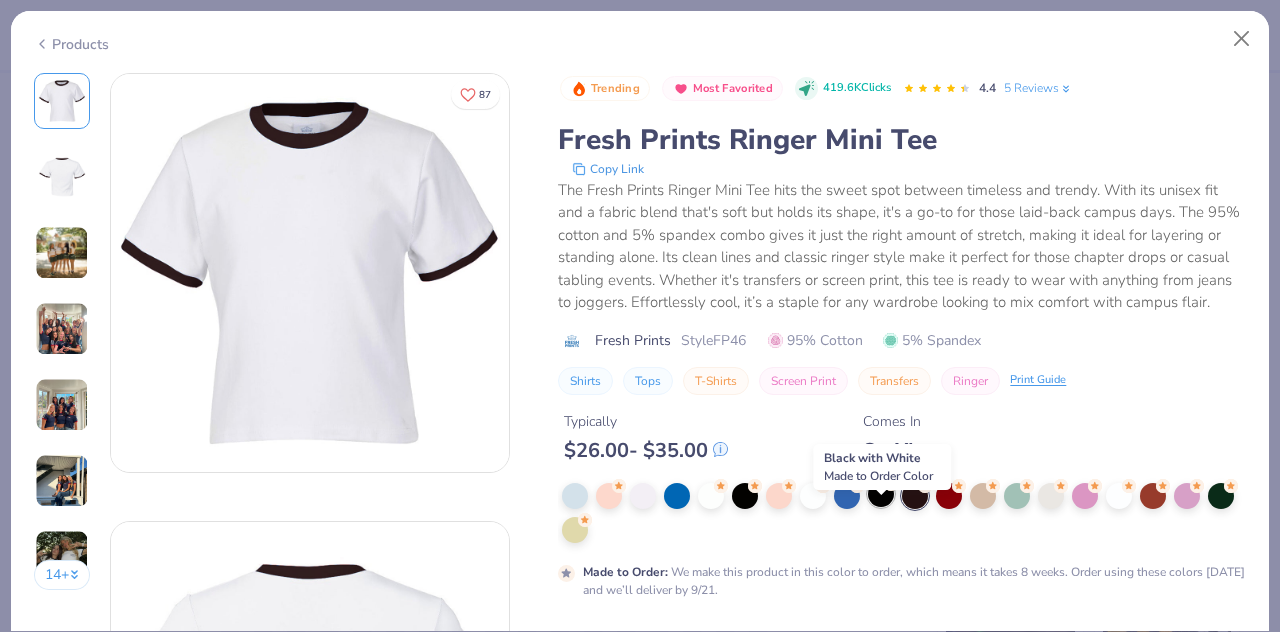 click at bounding box center (881, 494) 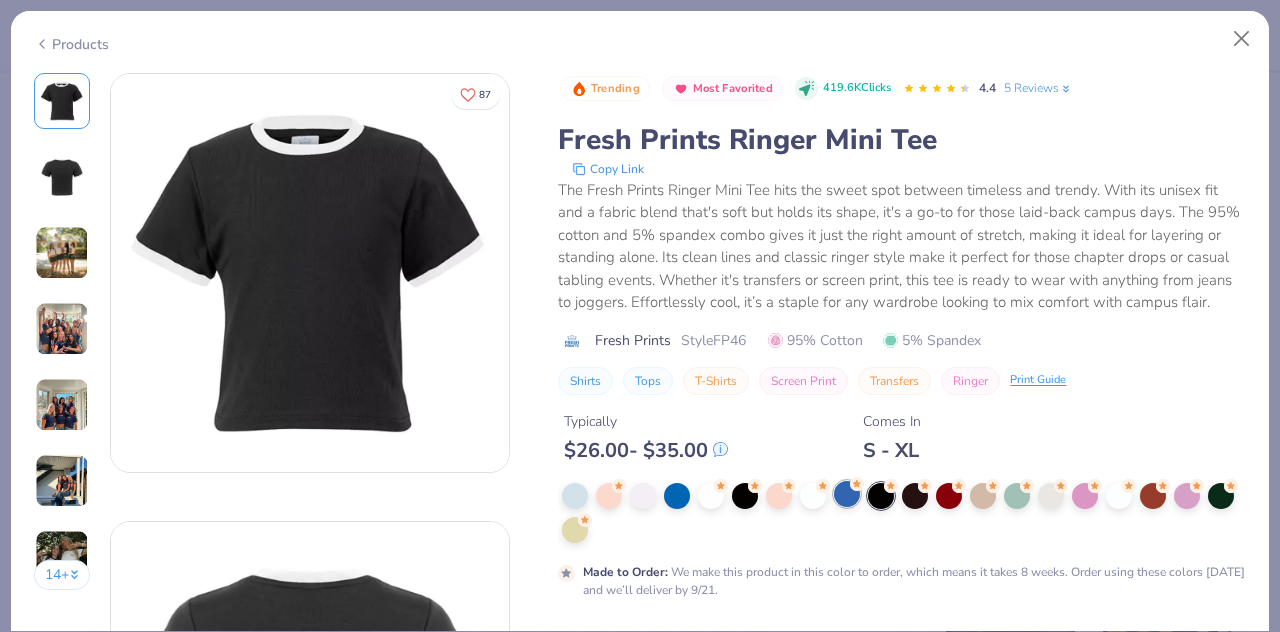click at bounding box center [847, 494] 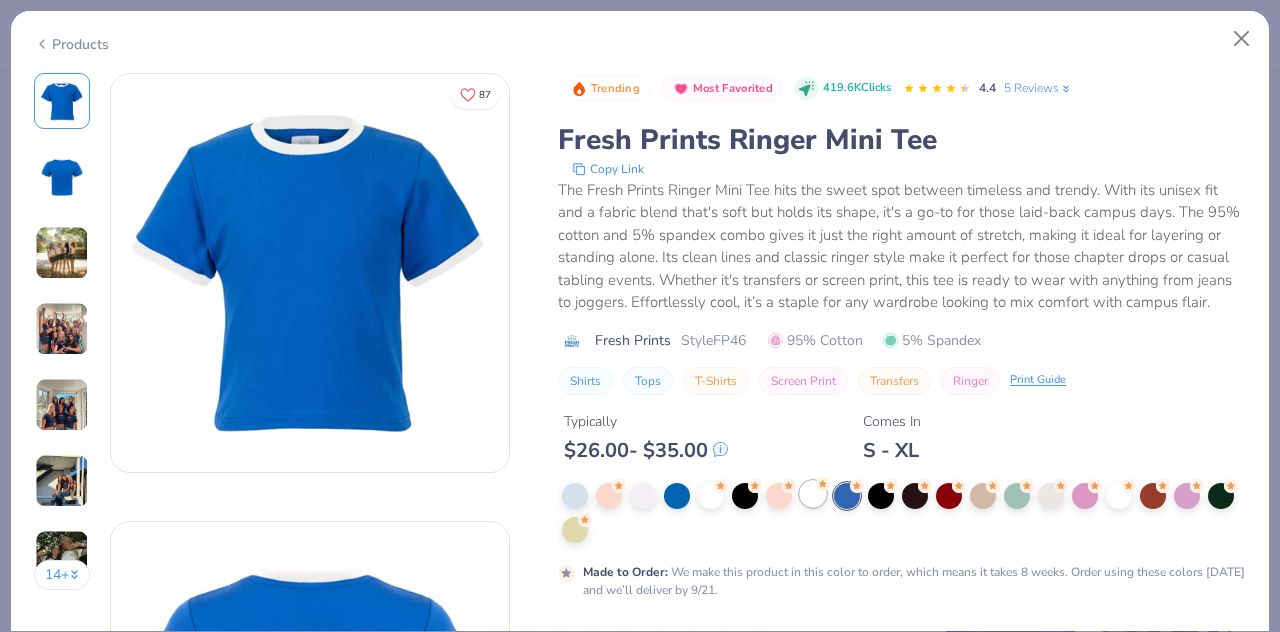 click at bounding box center [813, 494] 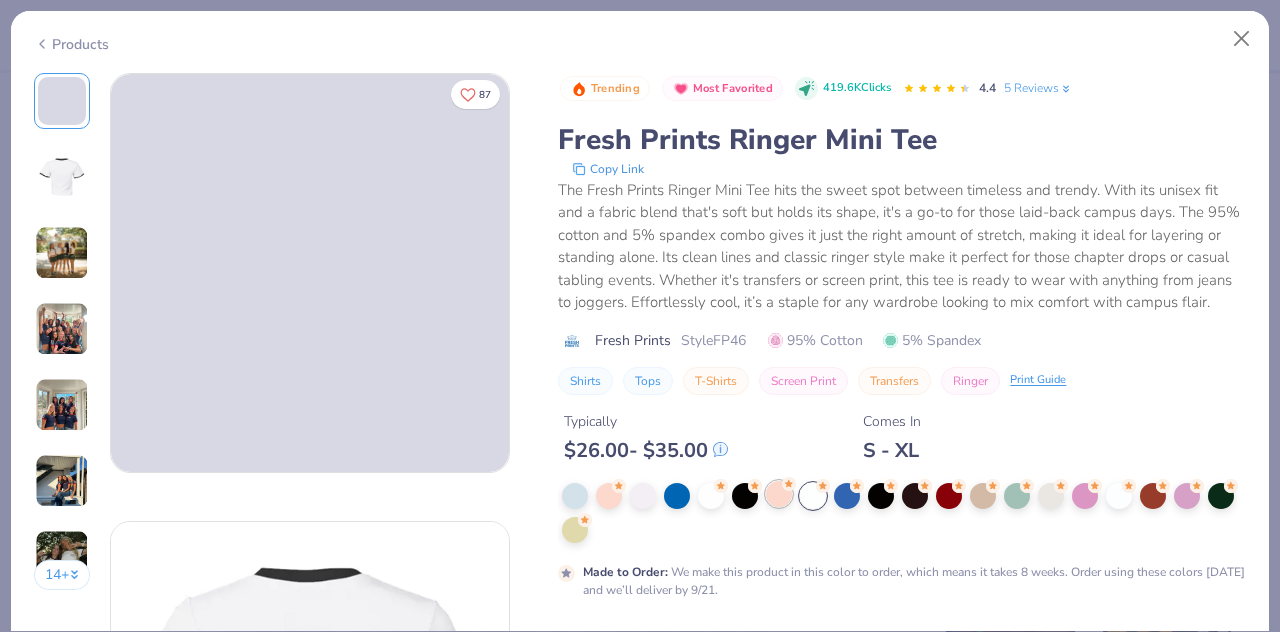 click at bounding box center (779, 494) 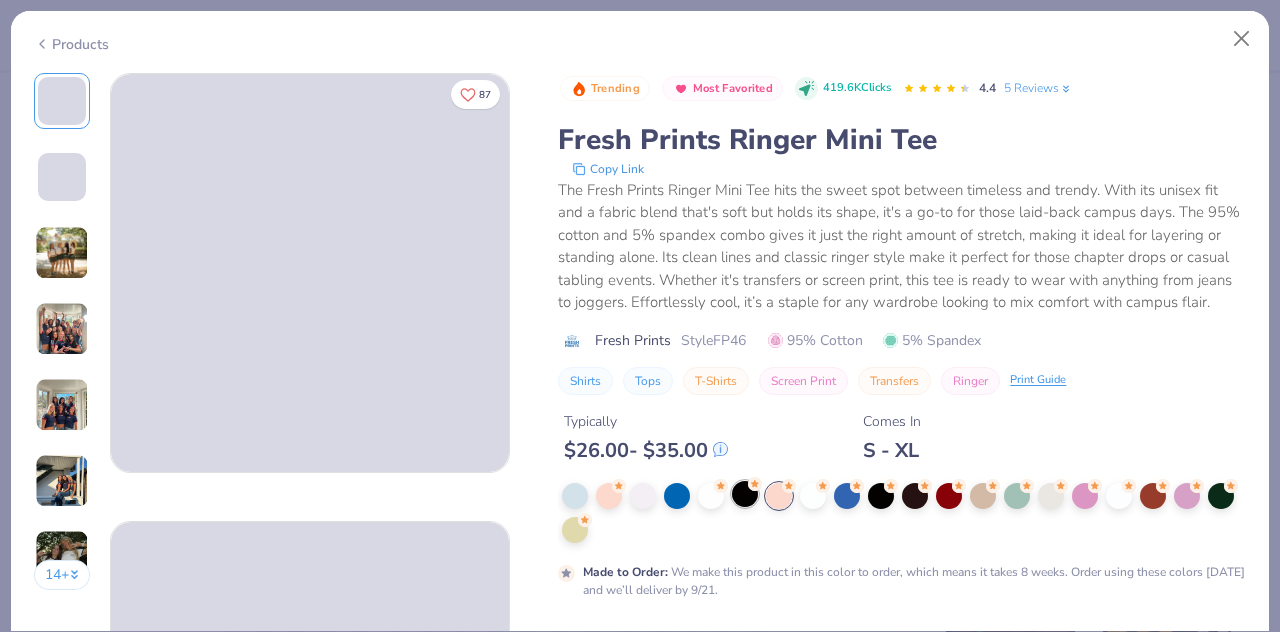 click at bounding box center [745, 494] 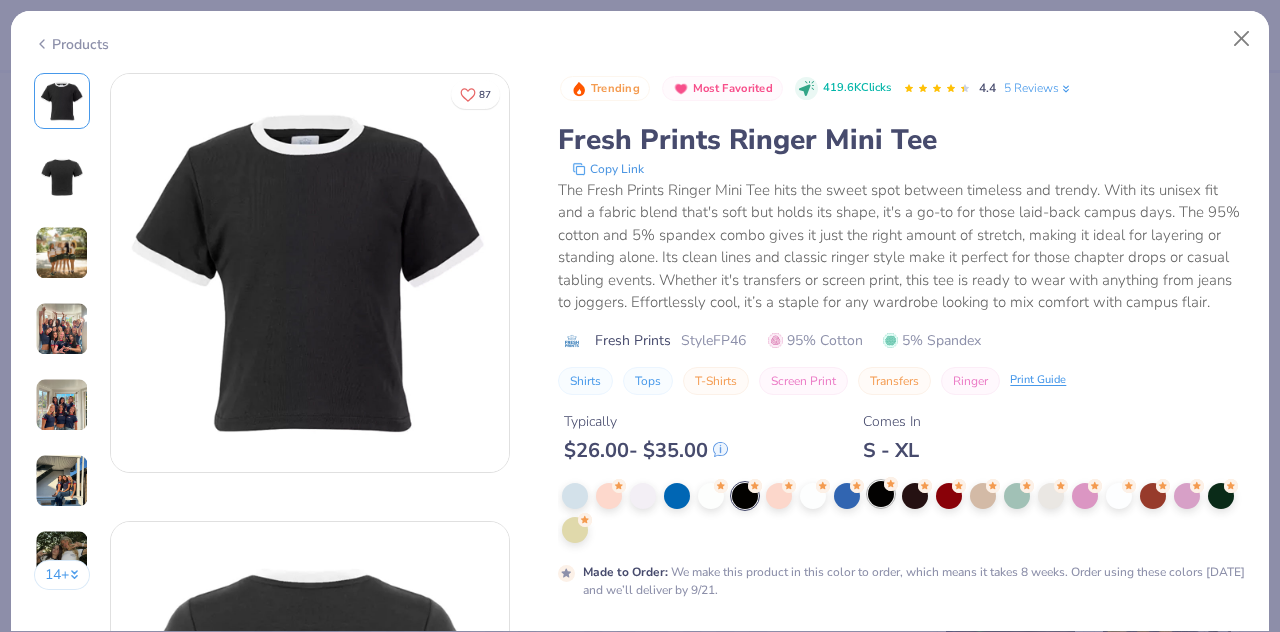 click at bounding box center (881, 494) 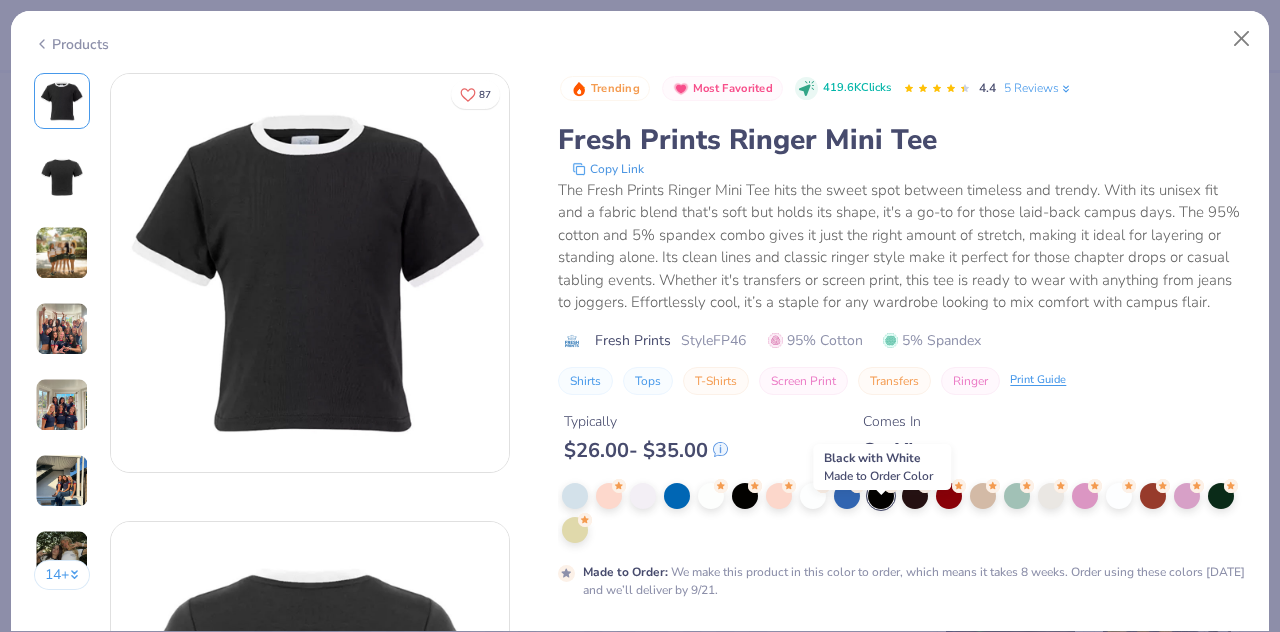 click at bounding box center (881, 496) 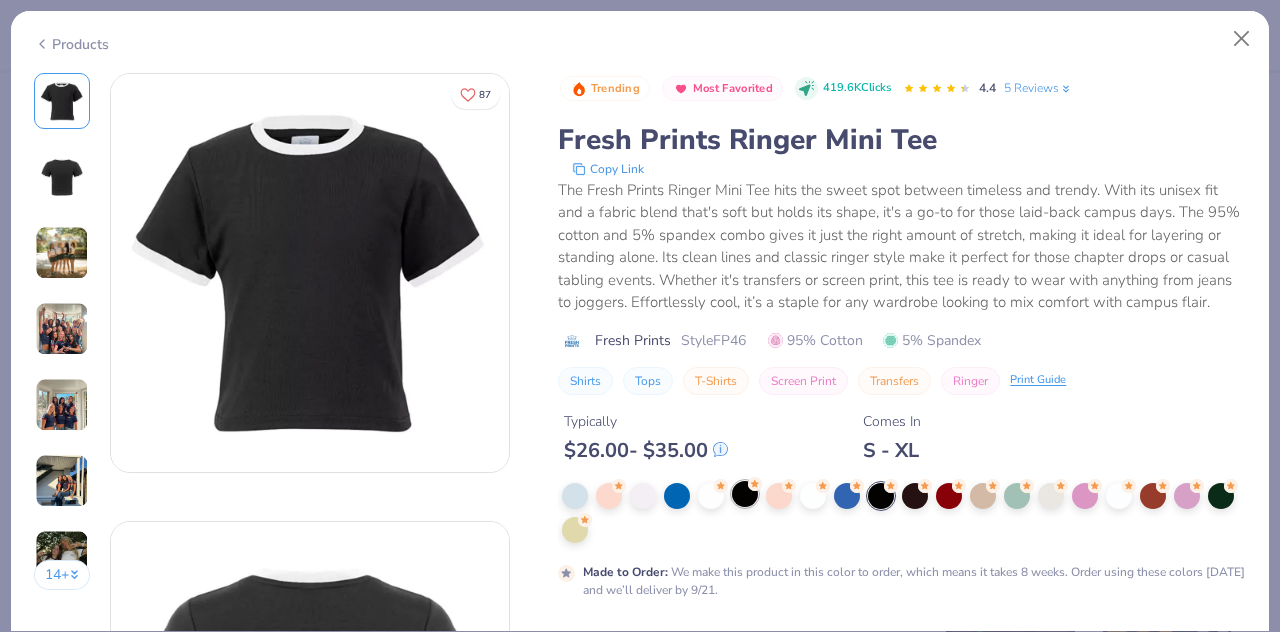click at bounding box center (745, 494) 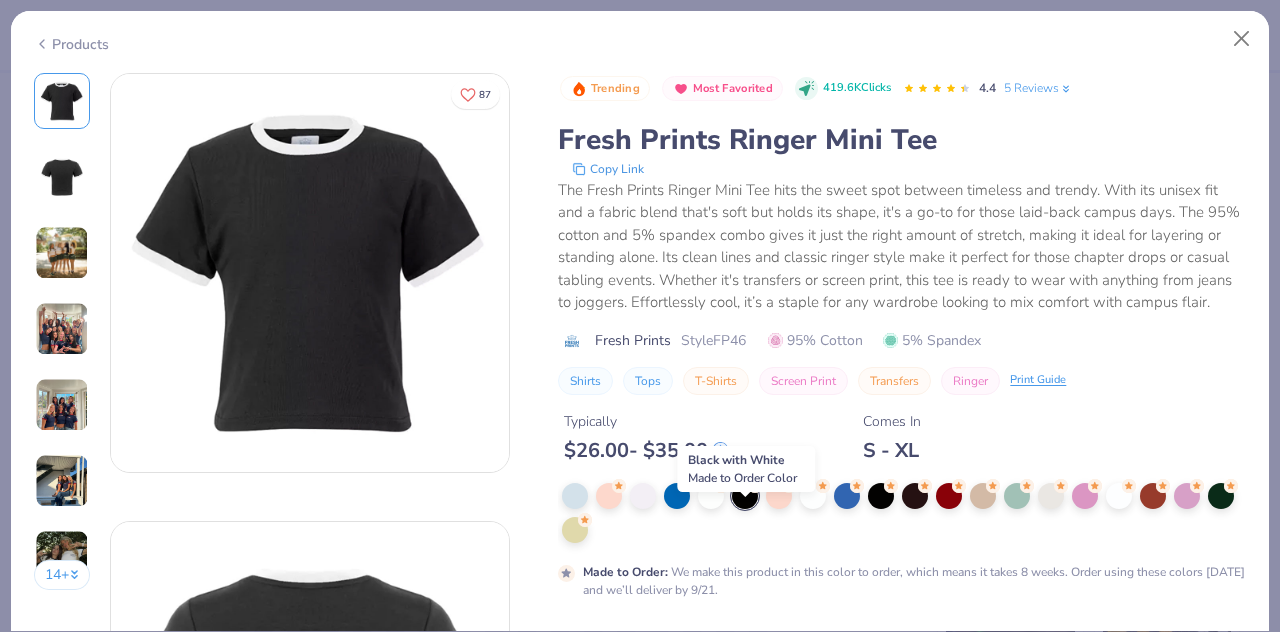 click at bounding box center [745, 496] 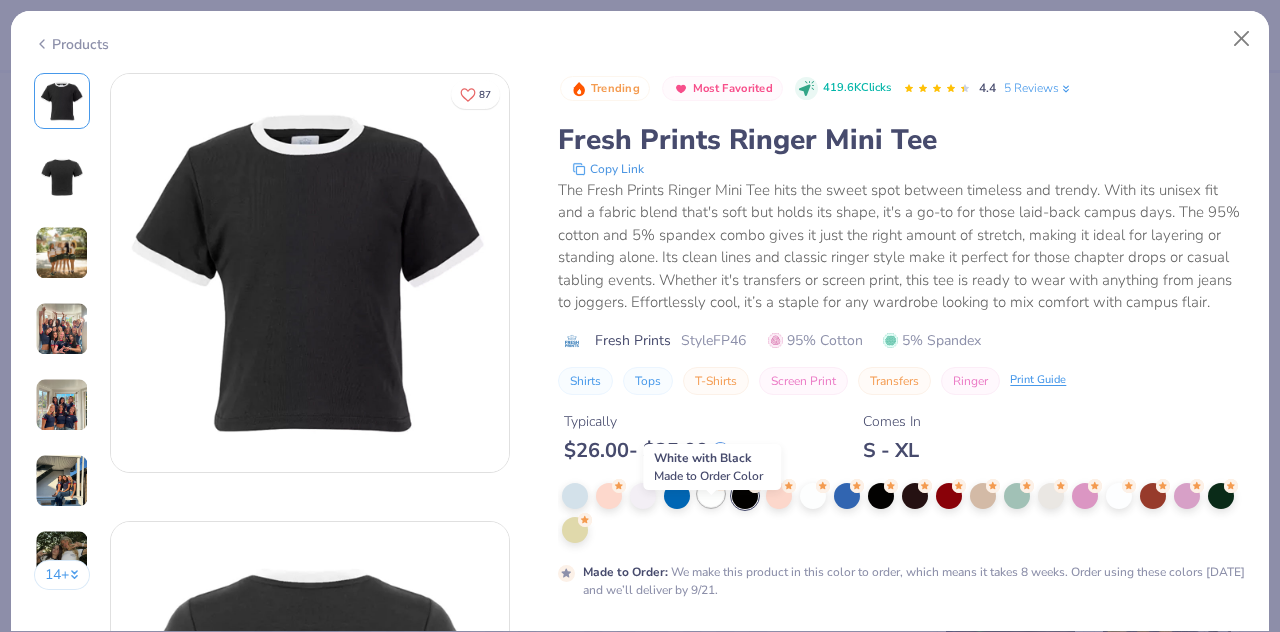 click at bounding box center [711, 494] 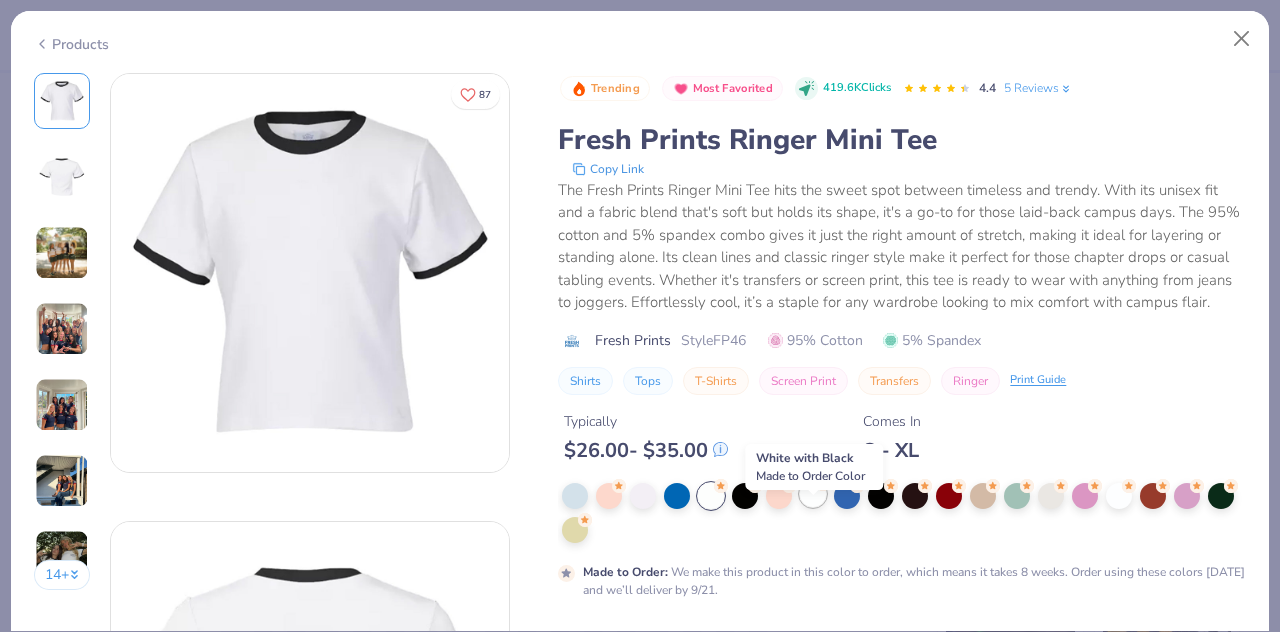 click at bounding box center (813, 494) 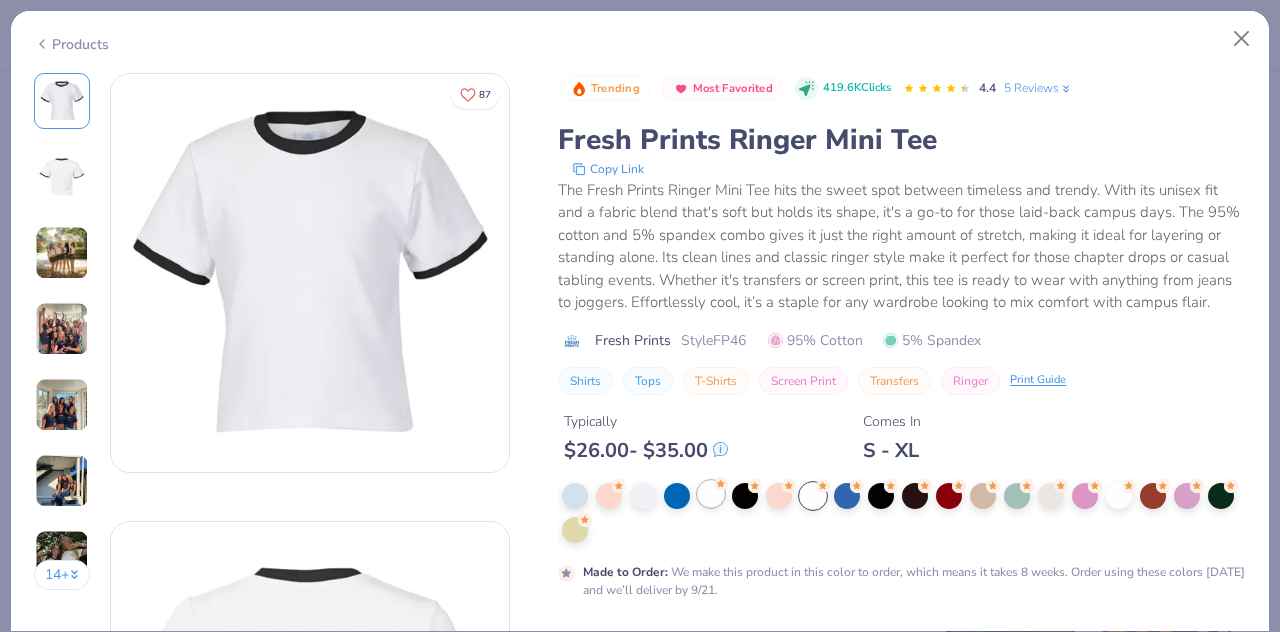 click at bounding box center (711, 494) 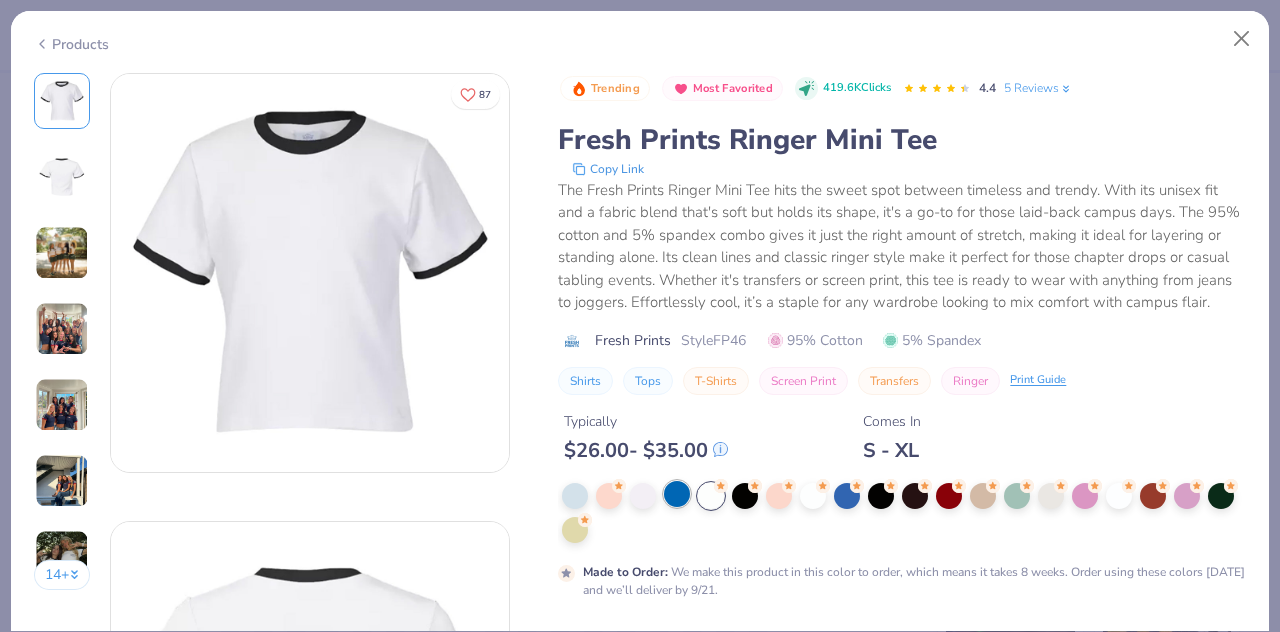 click at bounding box center (677, 494) 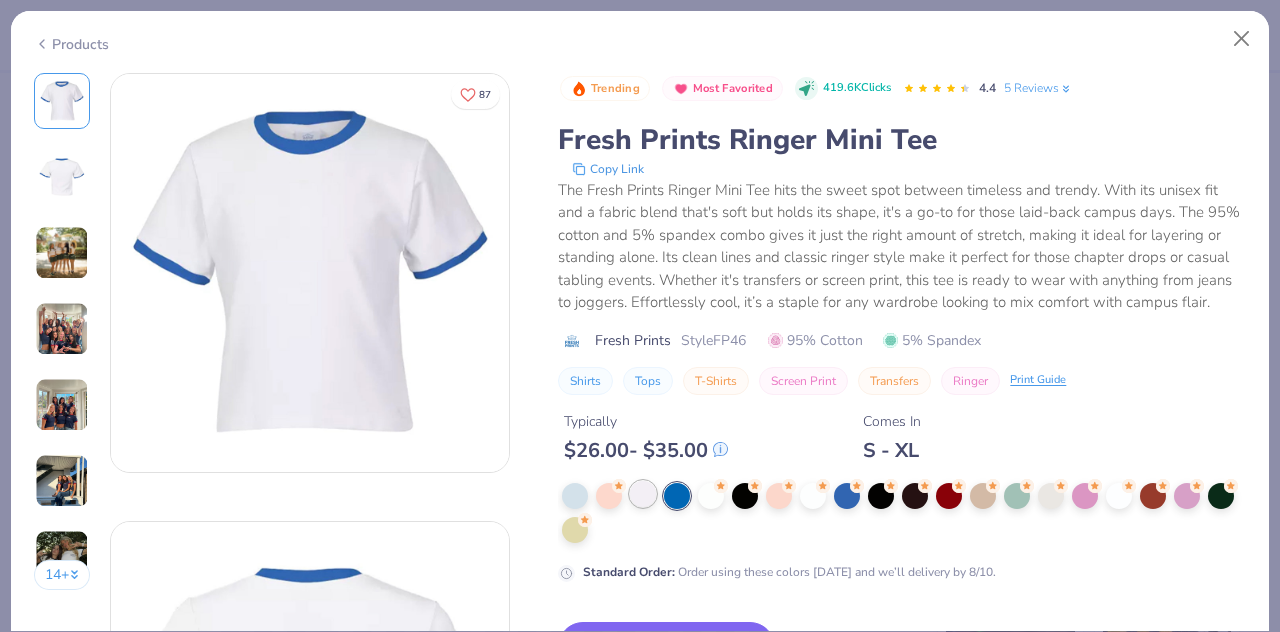 click at bounding box center [643, 494] 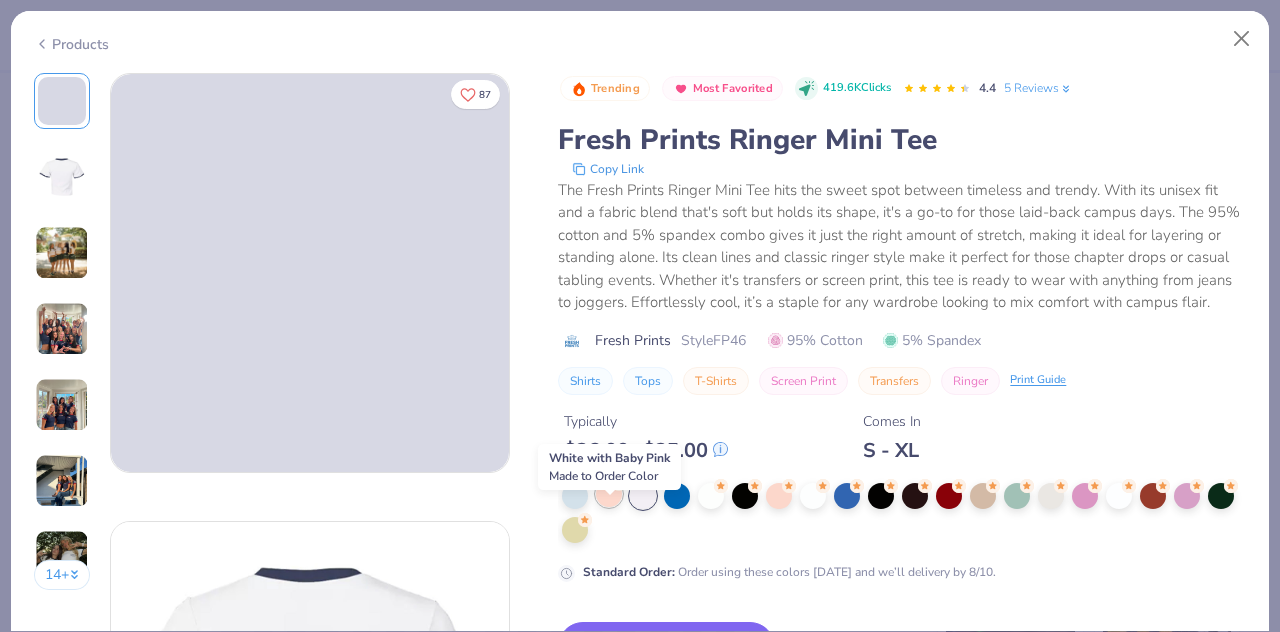 click at bounding box center [609, 494] 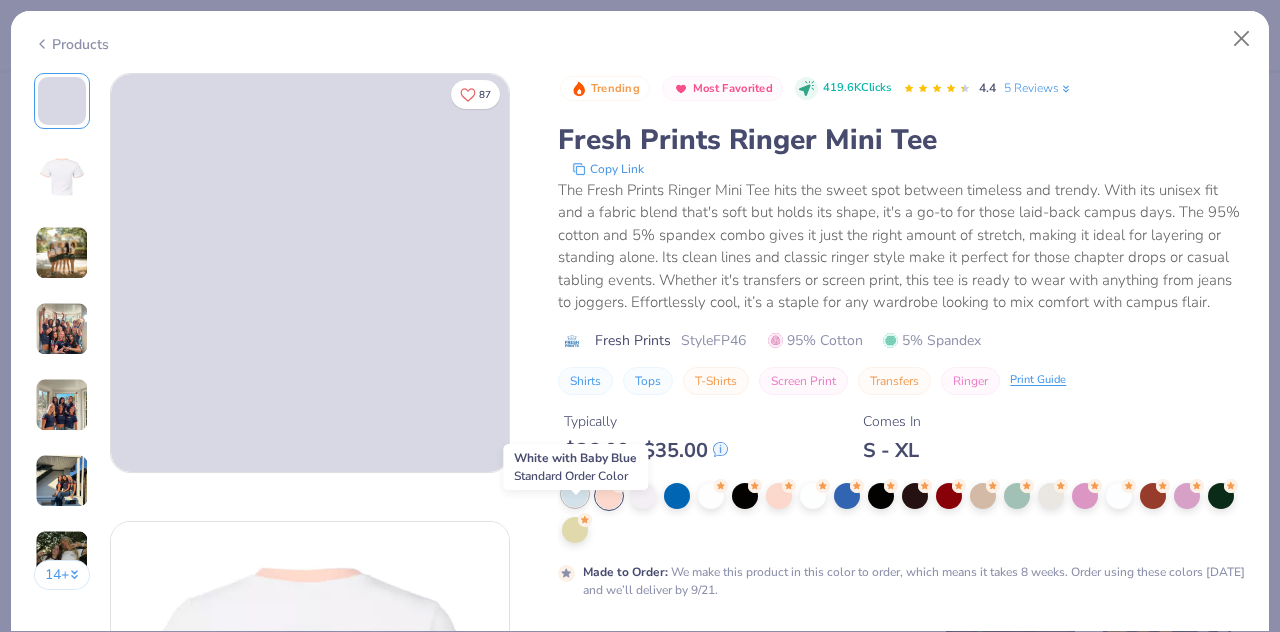 click at bounding box center (575, 494) 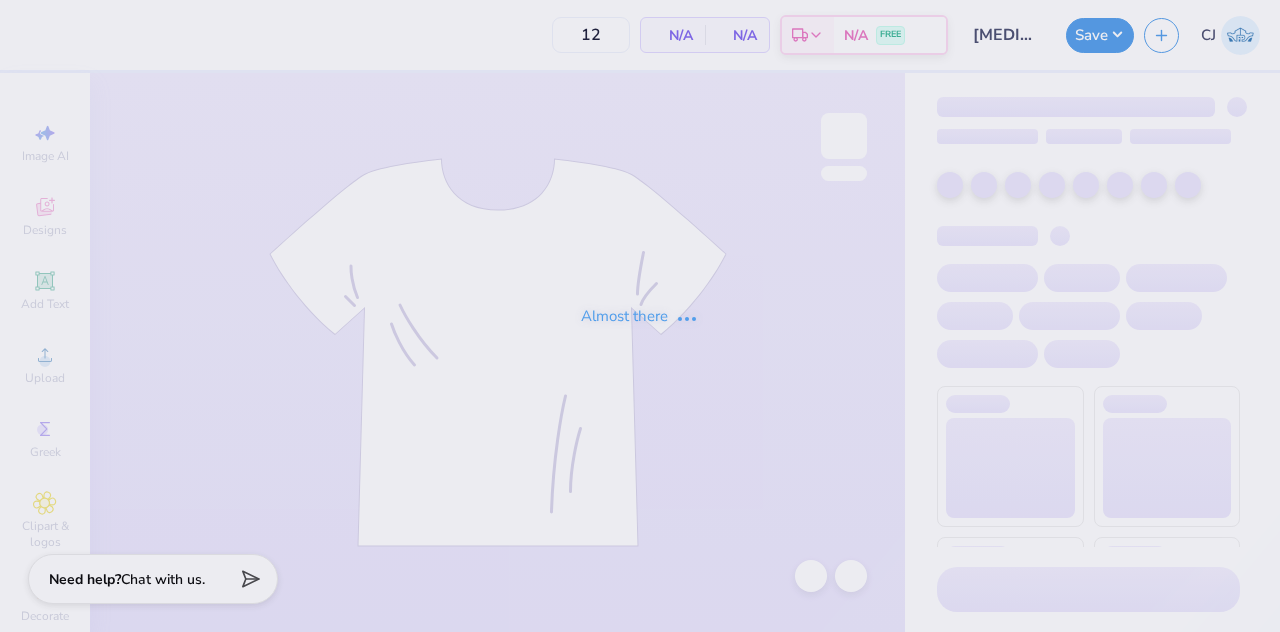 type on "50" 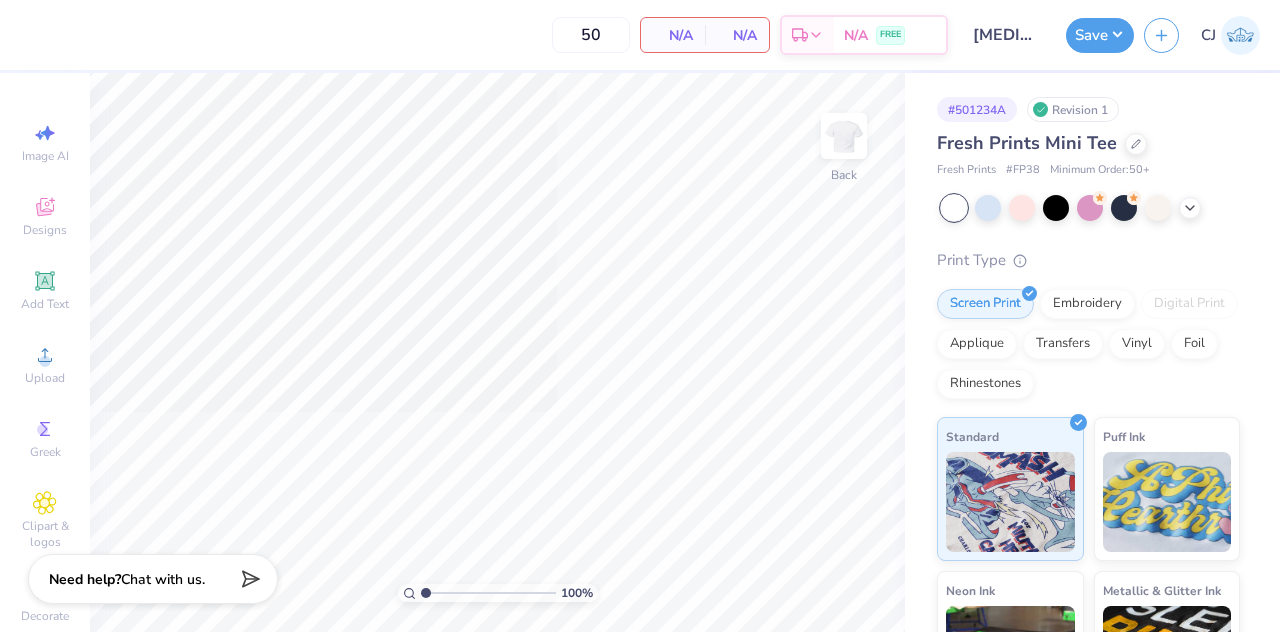 scroll, scrollTop: 0, scrollLeft: 0, axis: both 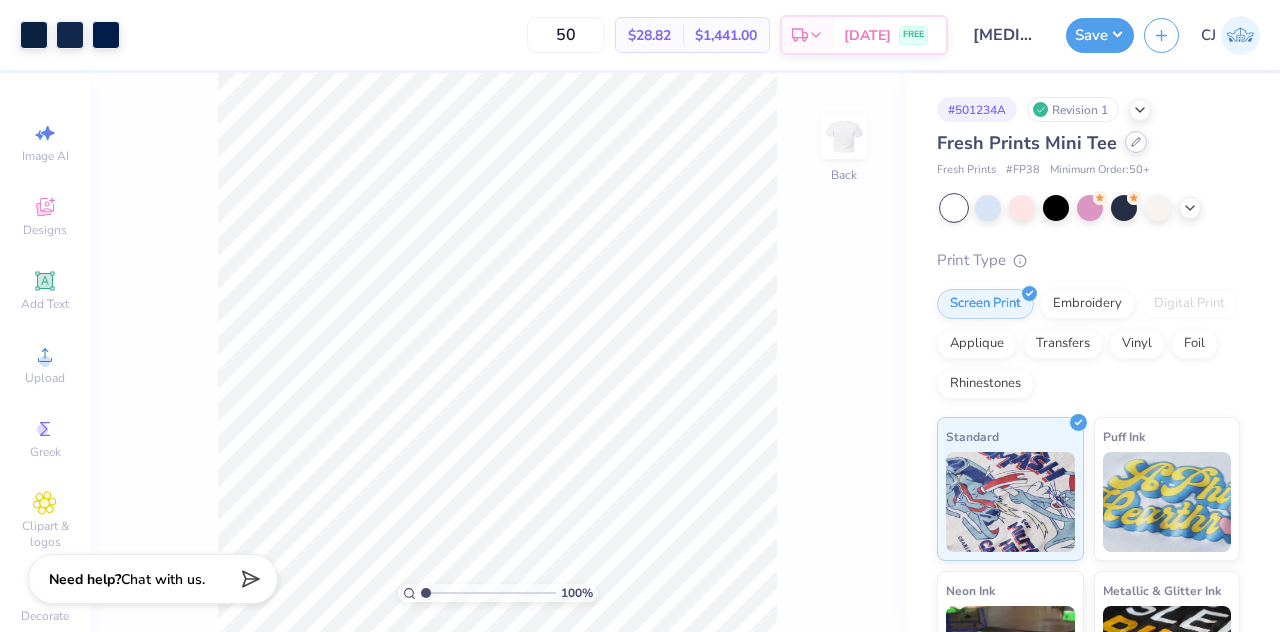 click on "Fresh Prints Mini Tee" at bounding box center (1088, 143) 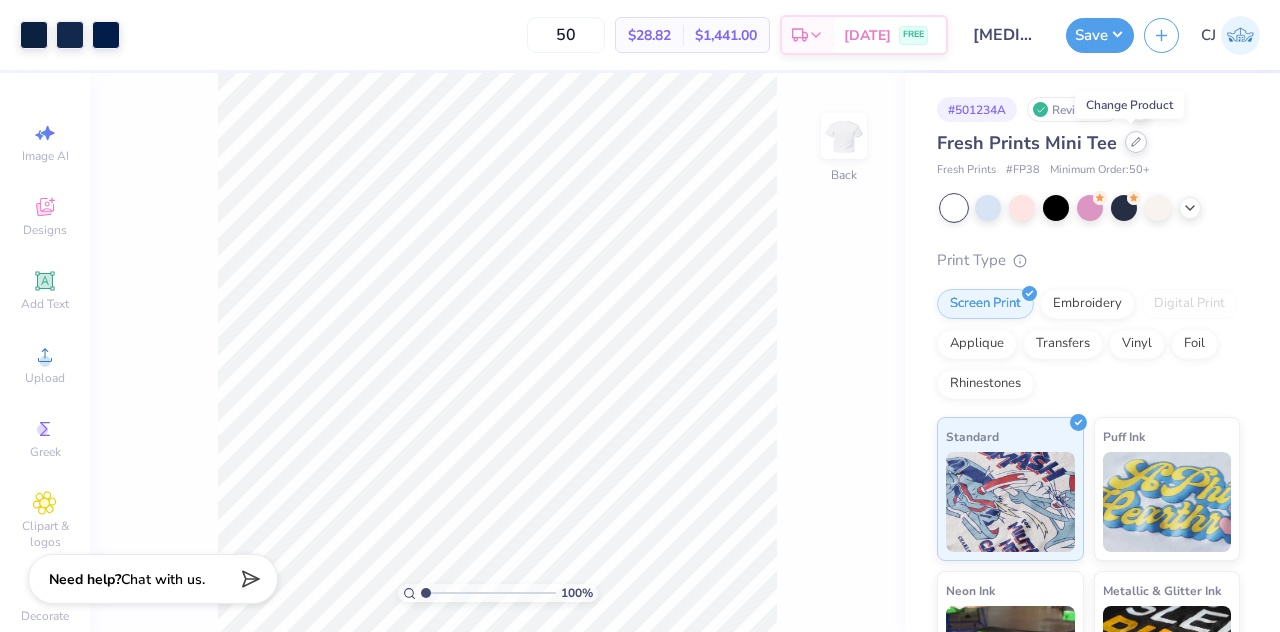 click 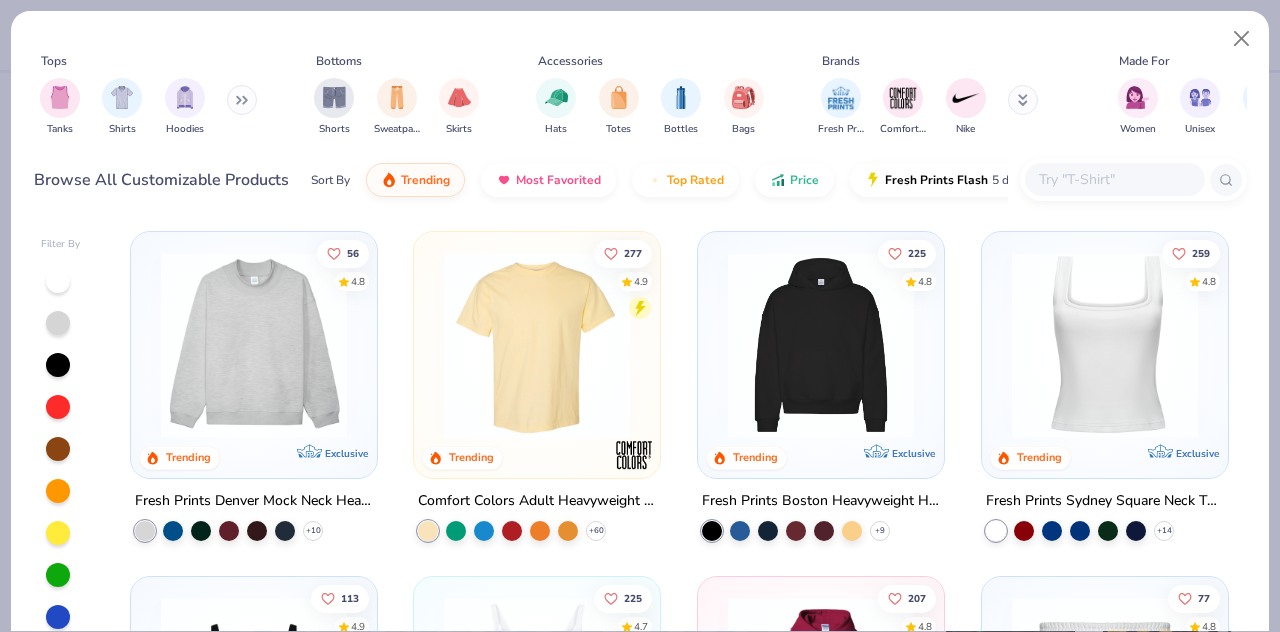 click on "Browse All Customizable Products Sort By Trending Most Favorited Top Rated Price Fresh Prints Flash 5 day delivery" at bounding box center (640, 180) 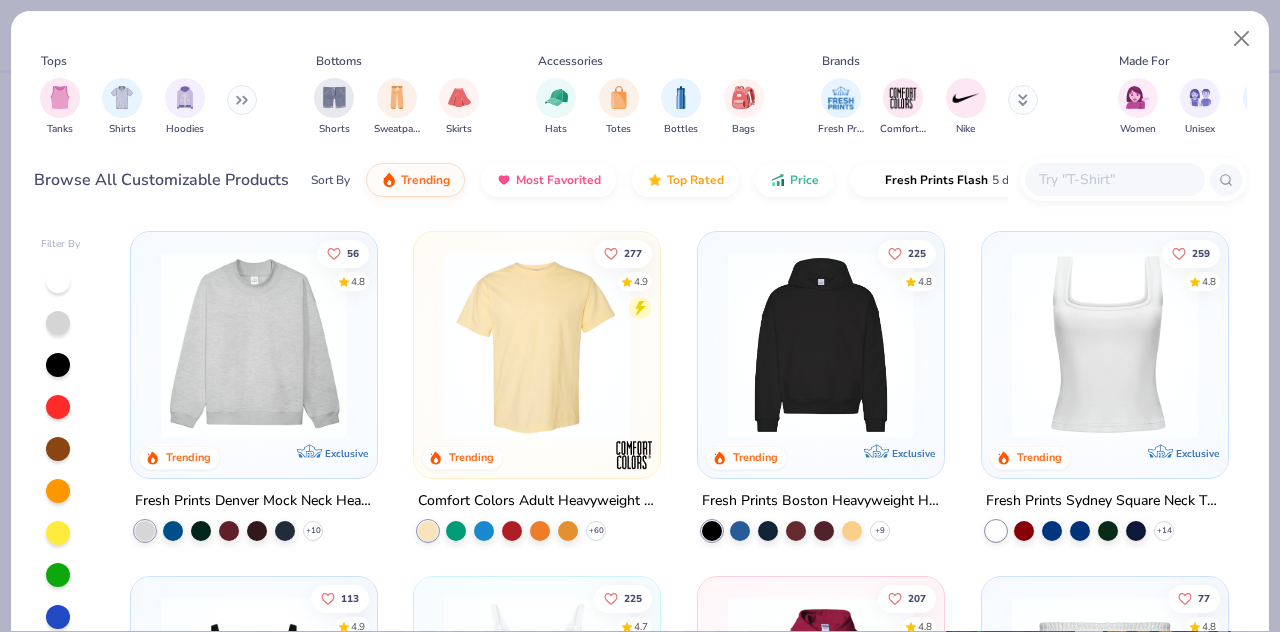 click at bounding box center (1114, 179) 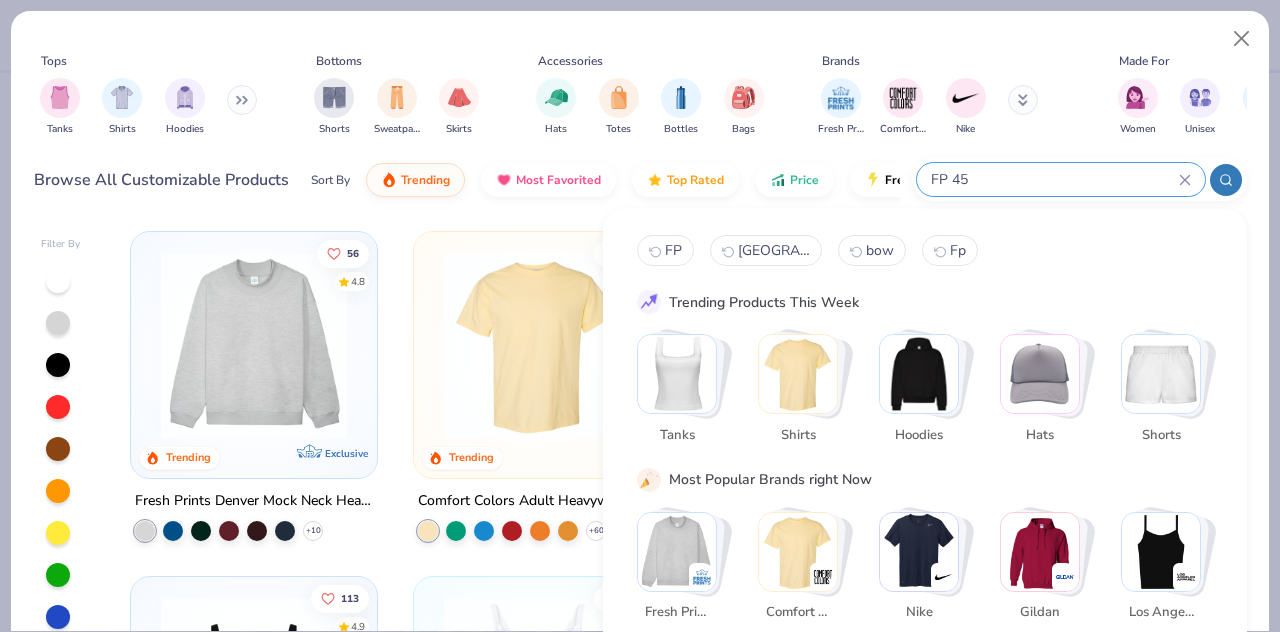 type on "FP 45" 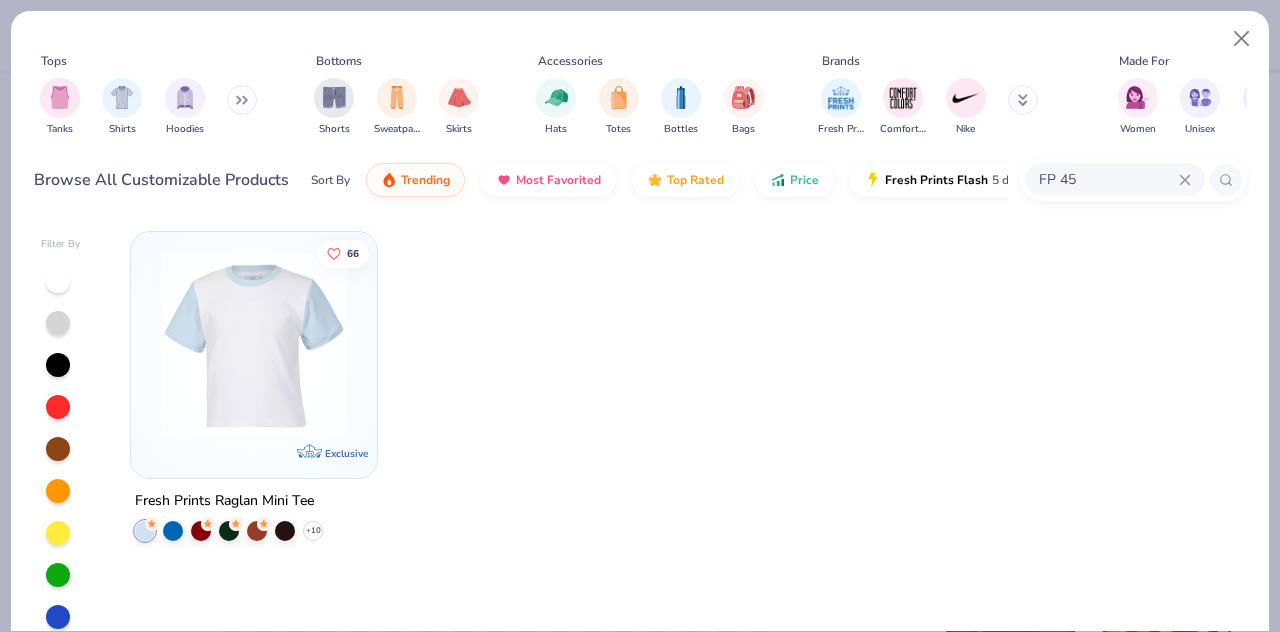 click at bounding box center [254, 345] 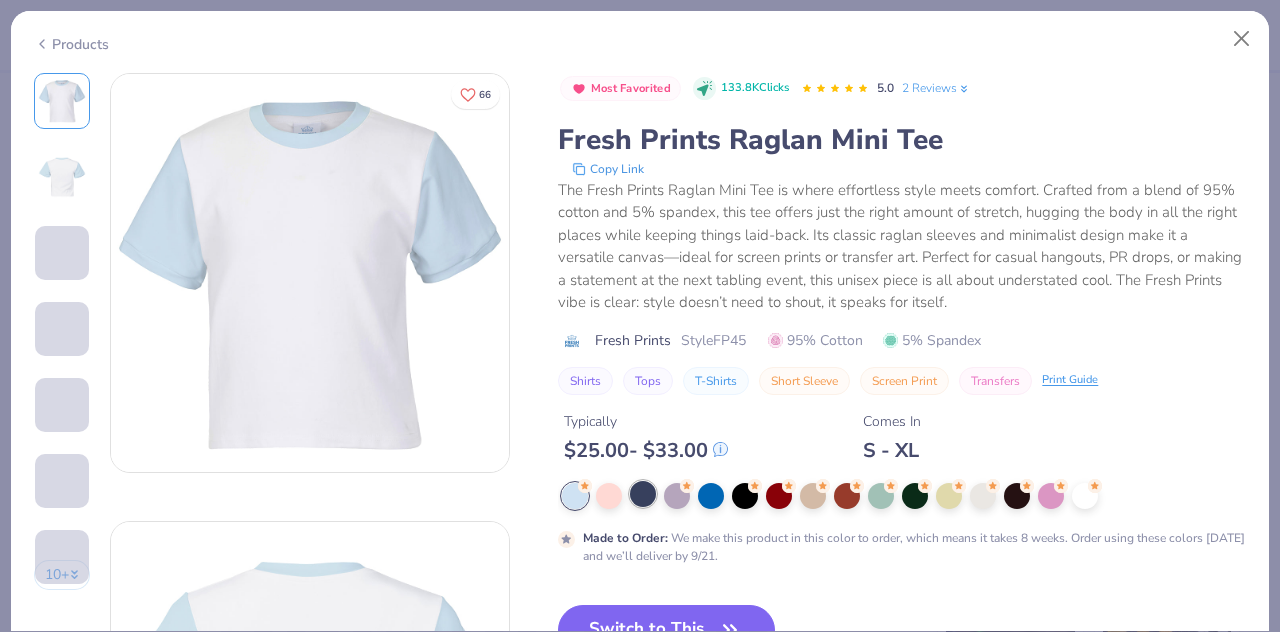 click at bounding box center (643, 494) 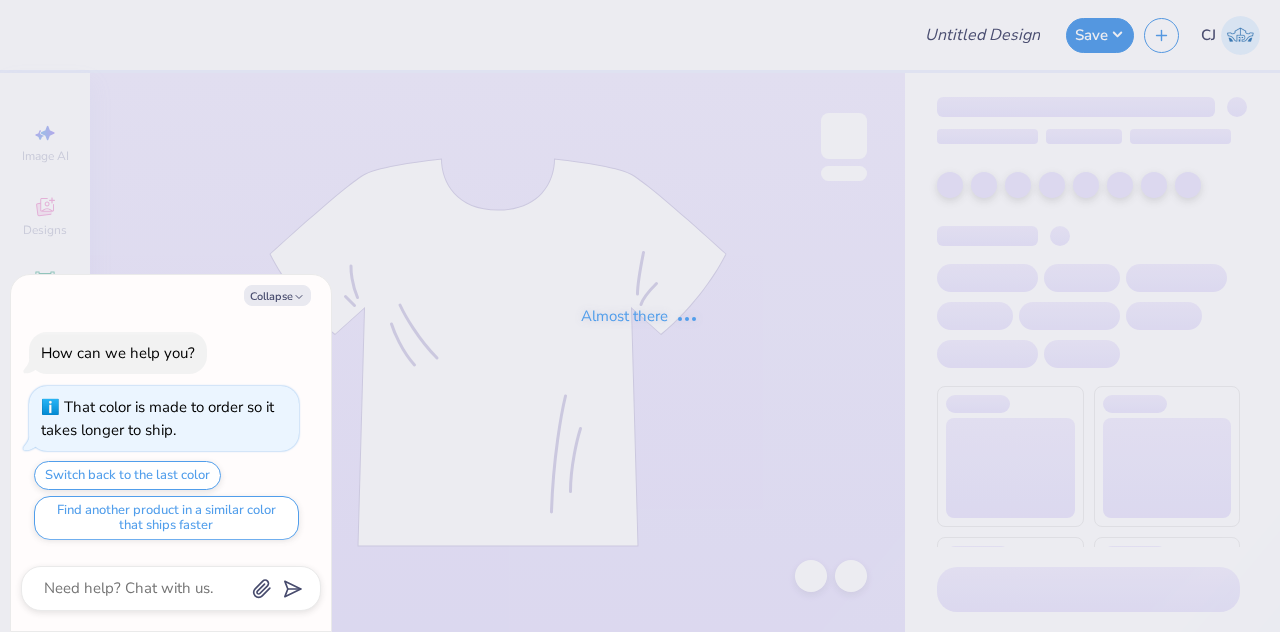 scroll, scrollTop: 0, scrollLeft: 0, axis: both 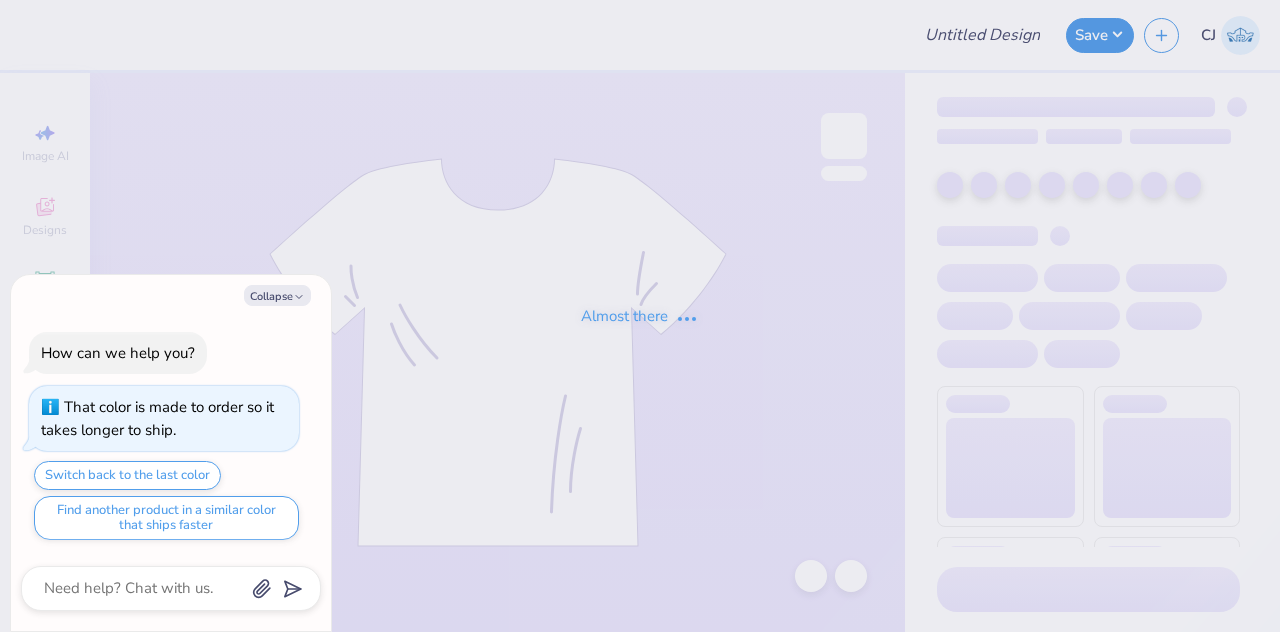 type on "x" 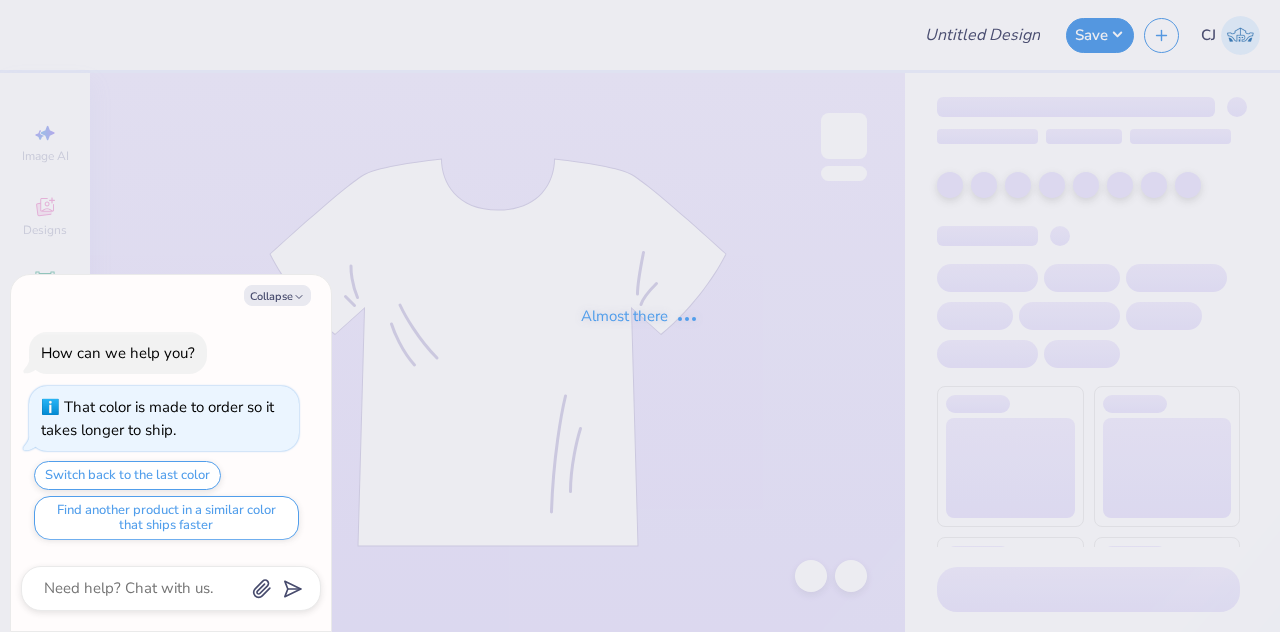 type on "anchor splash design abby's pick #1" 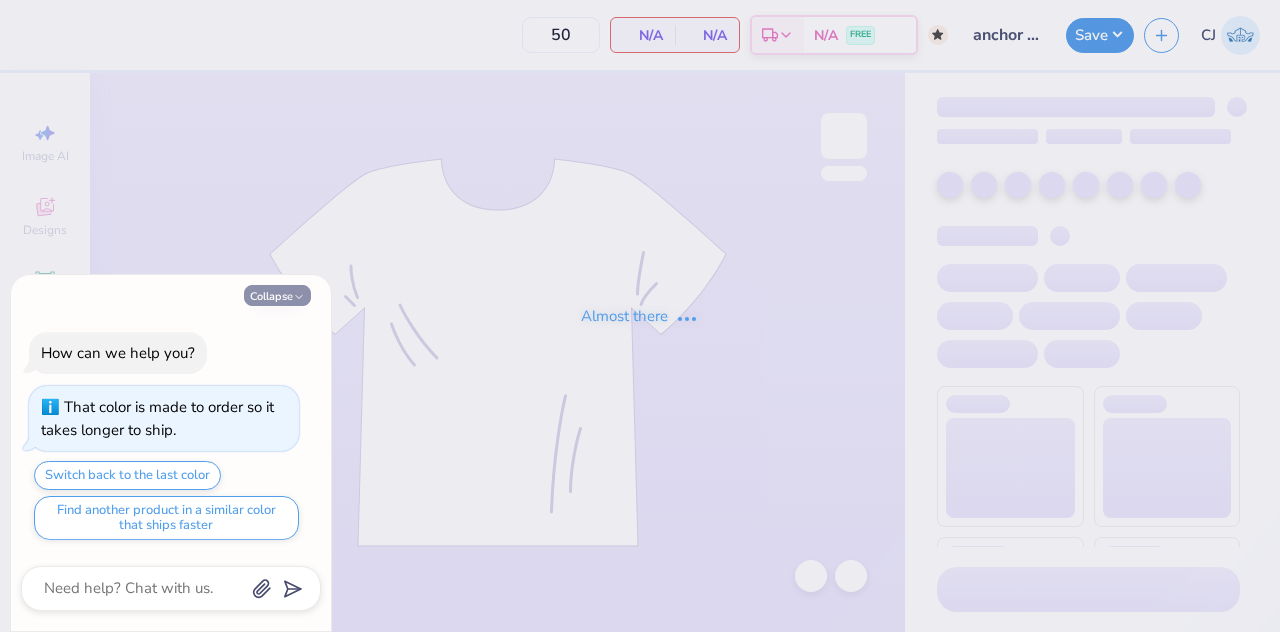 click on "Collapse" at bounding box center (277, 295) 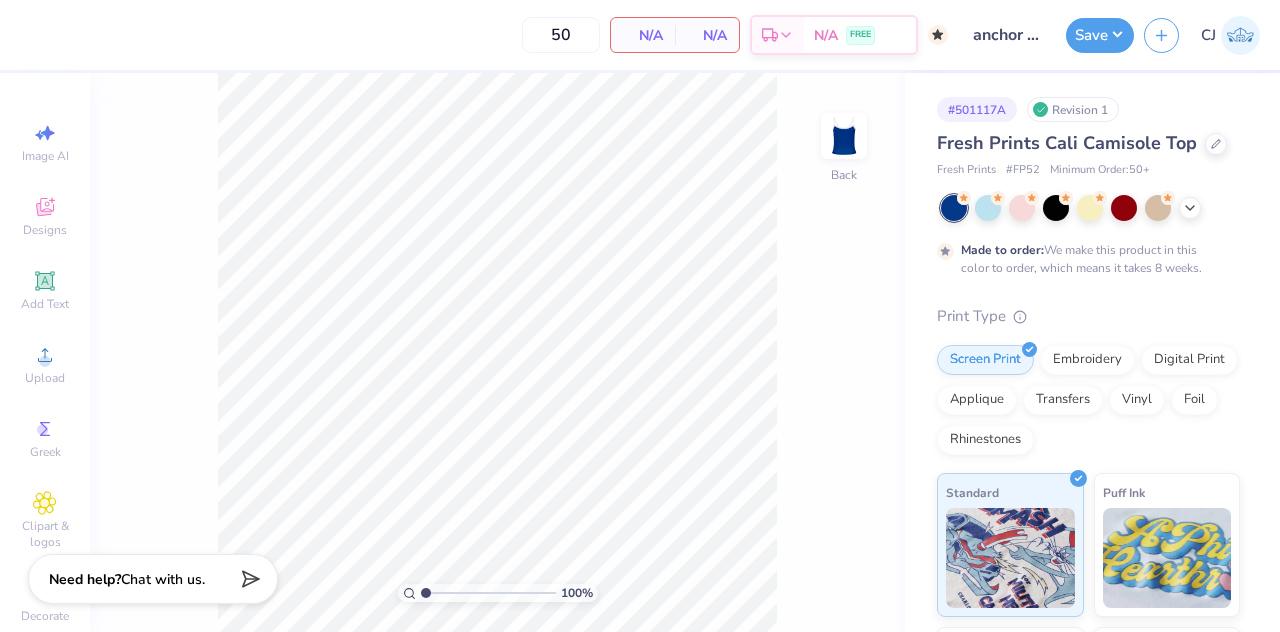 type on "x" 